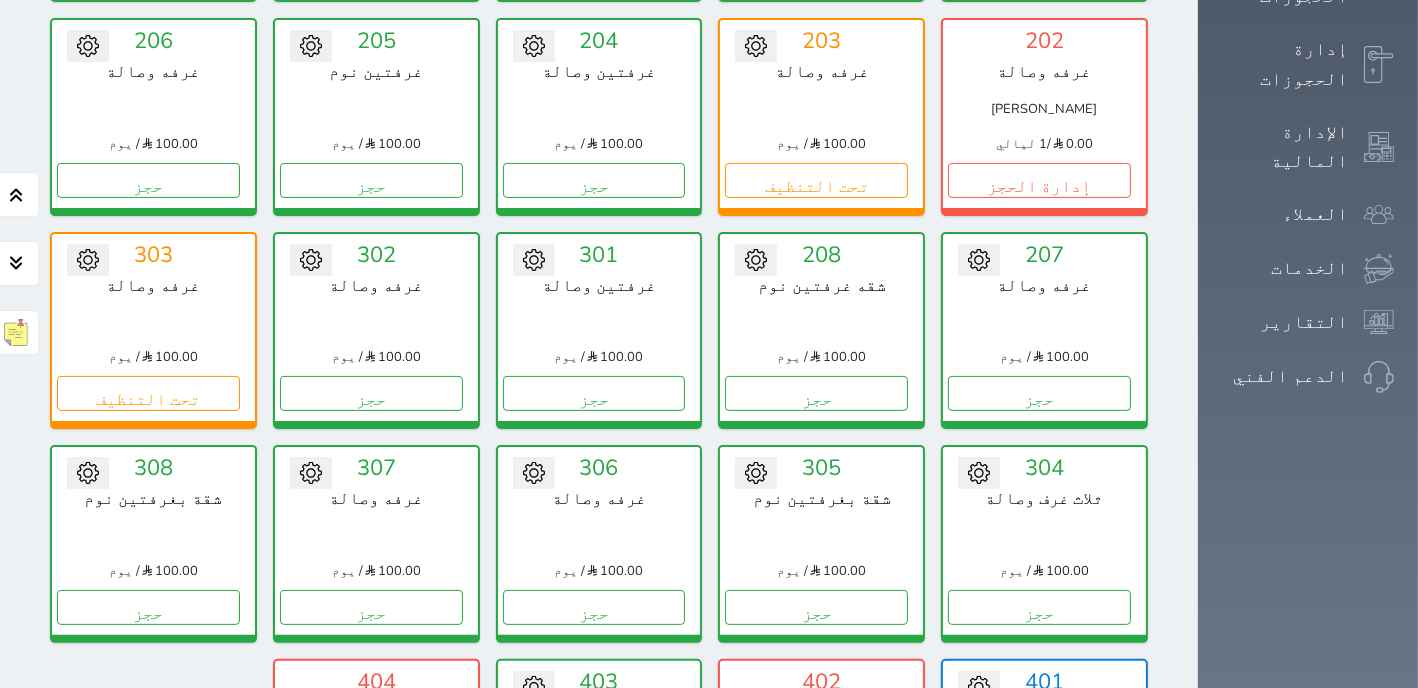 scroll, scrollTop: 509, scrollLeft: 0, axis: vertical 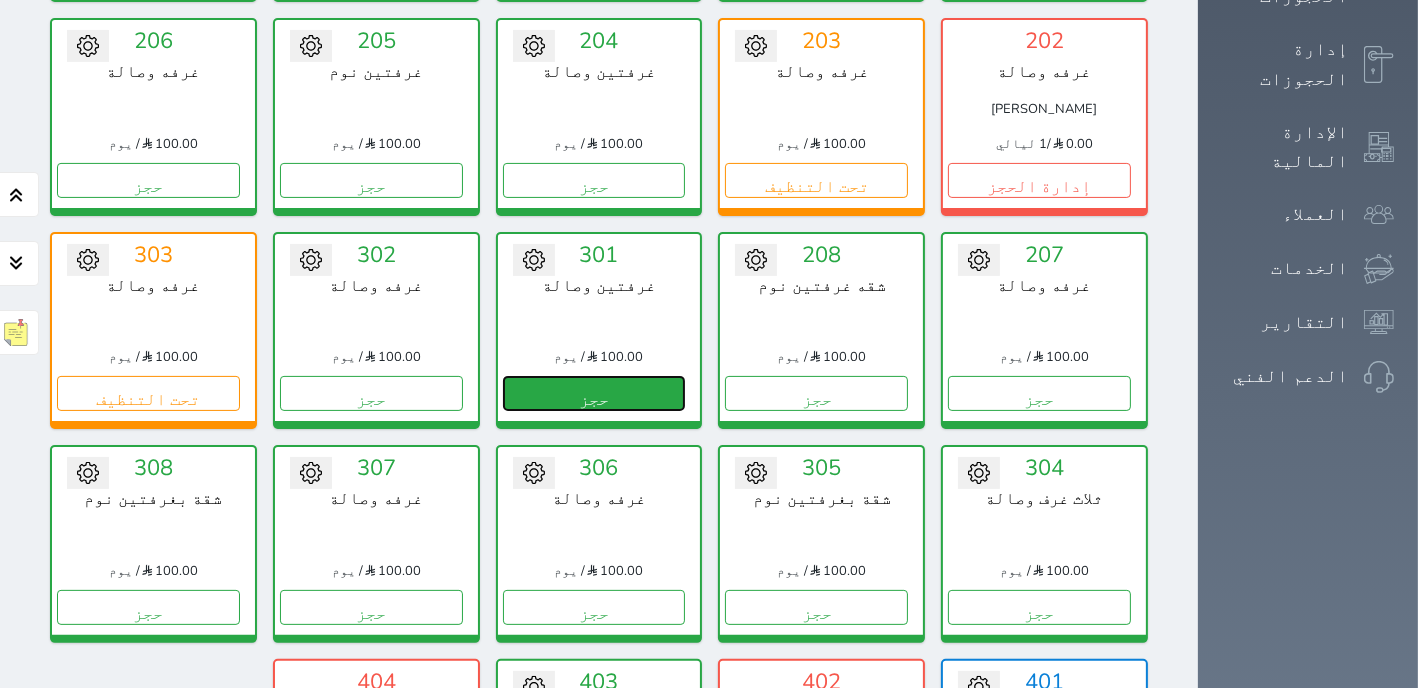 click on "حجز" at bounding box center [594, 393] 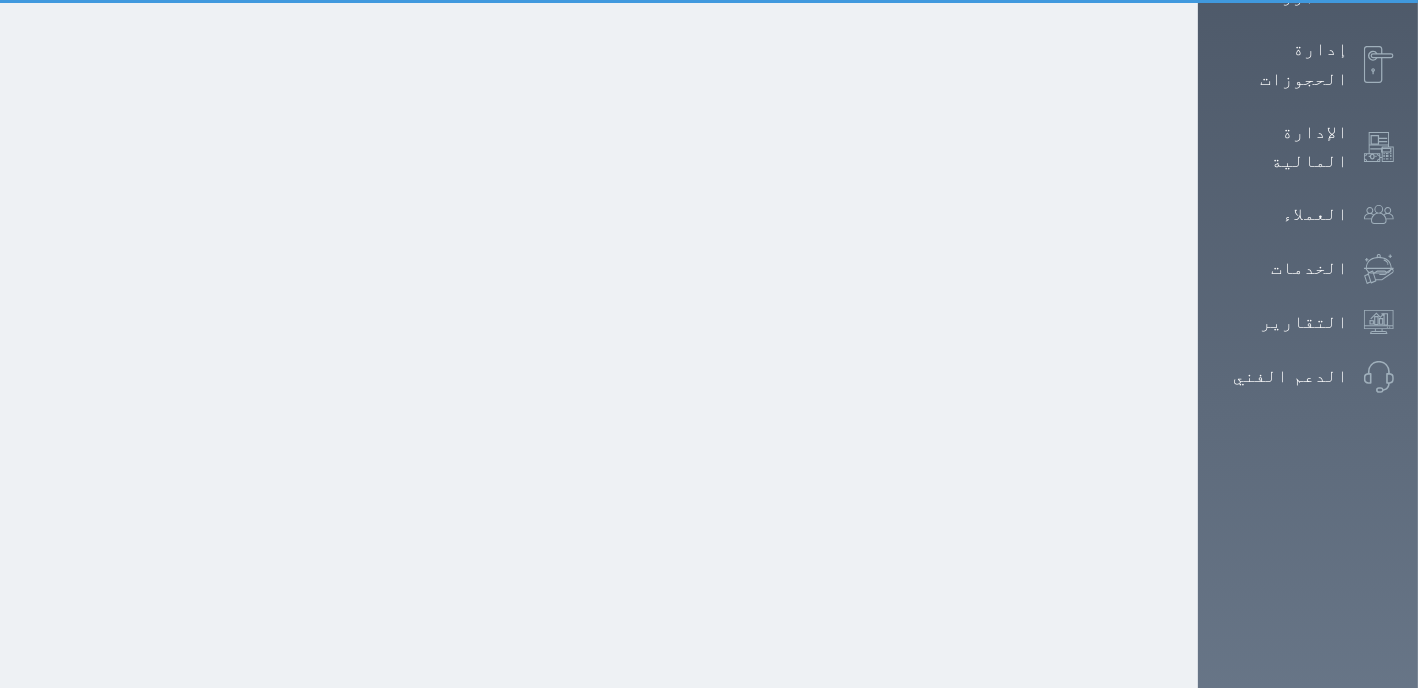scroll, scrollTop: 349, scrollLeft: 0, axis: vertical 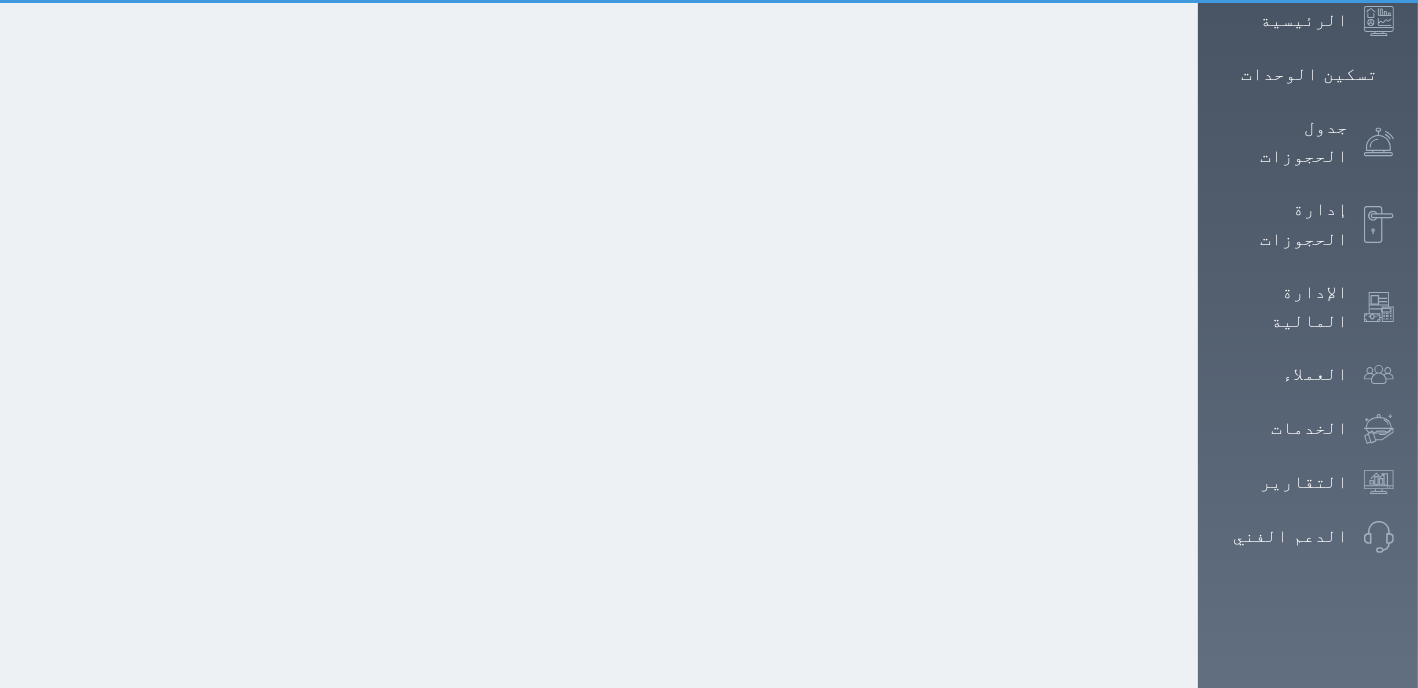select on "1" 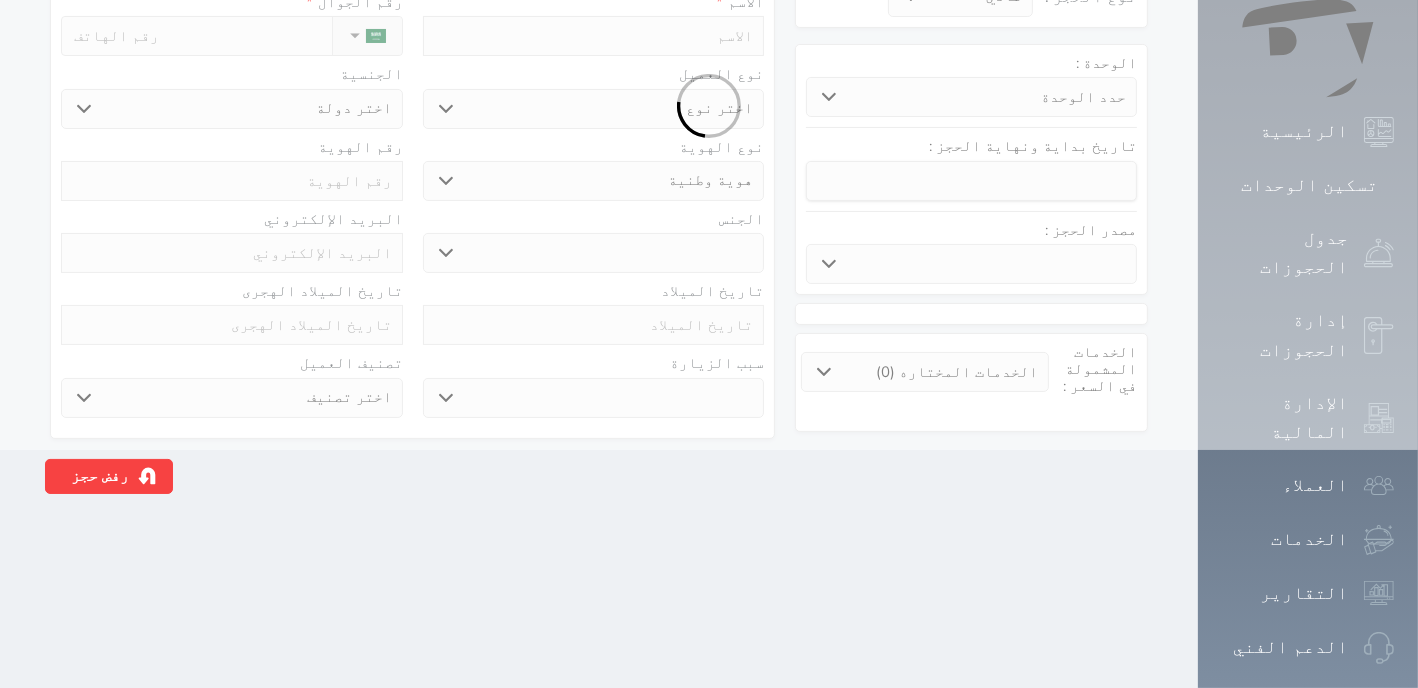 scroll, scrollTop: 0, scrollLeft: 0, axis: both 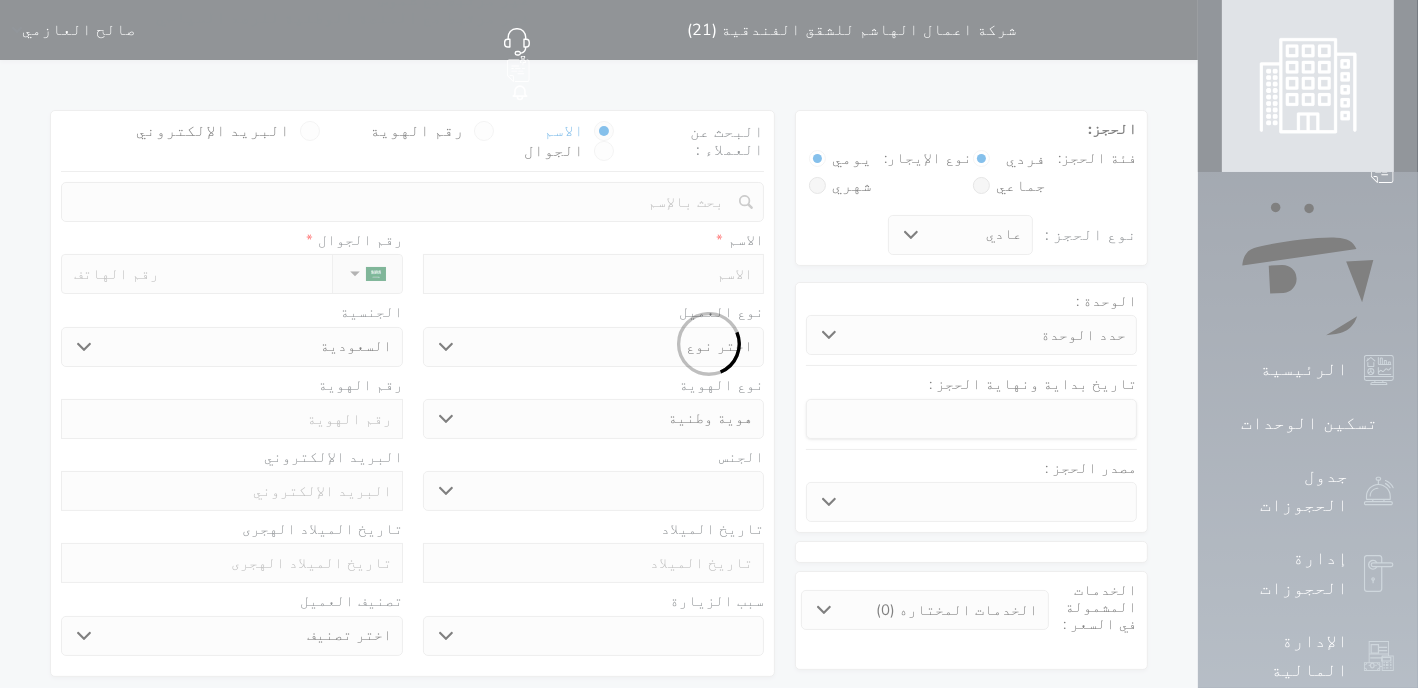 select 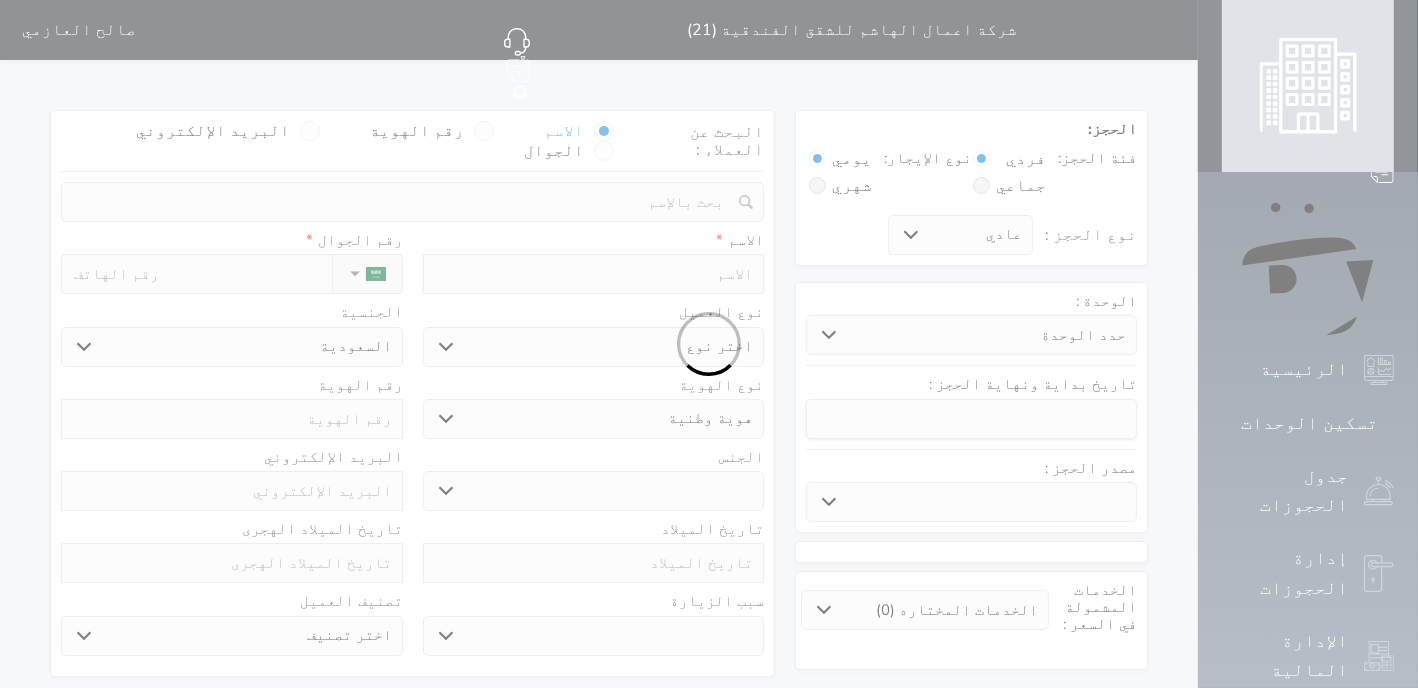 select on "15849" 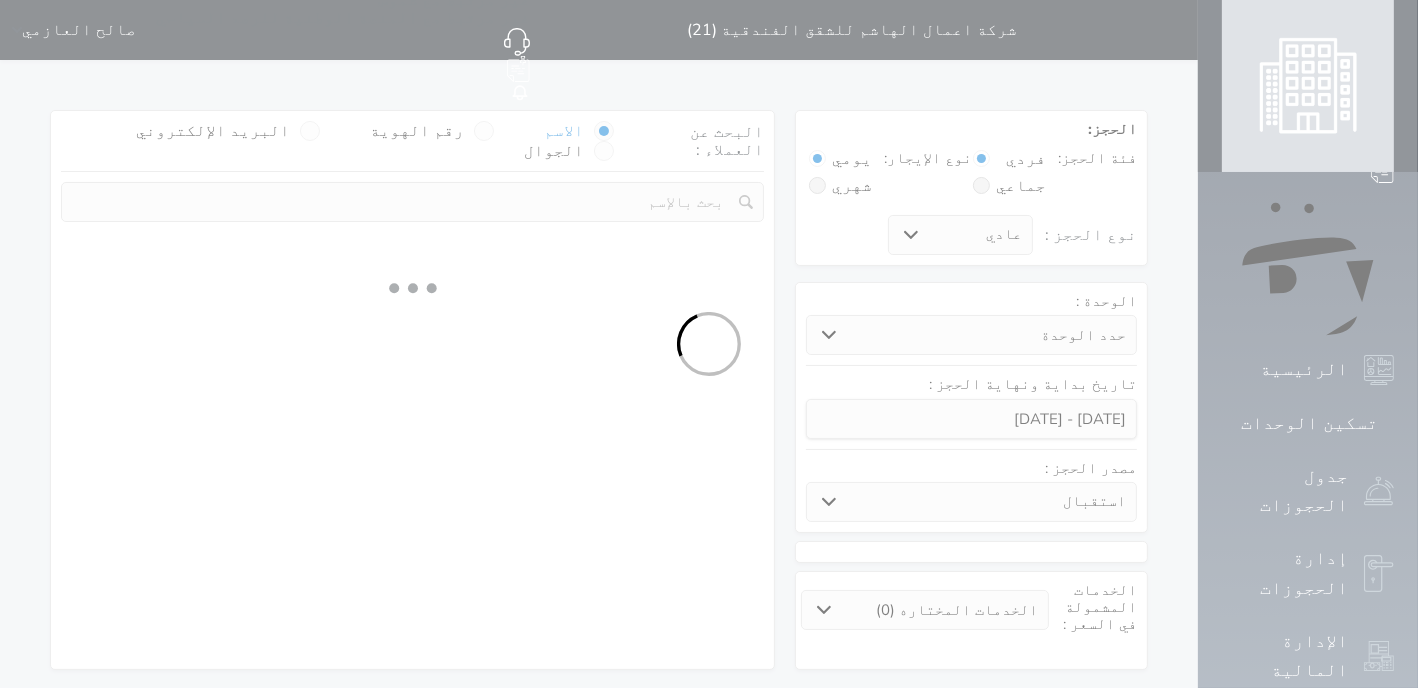 select 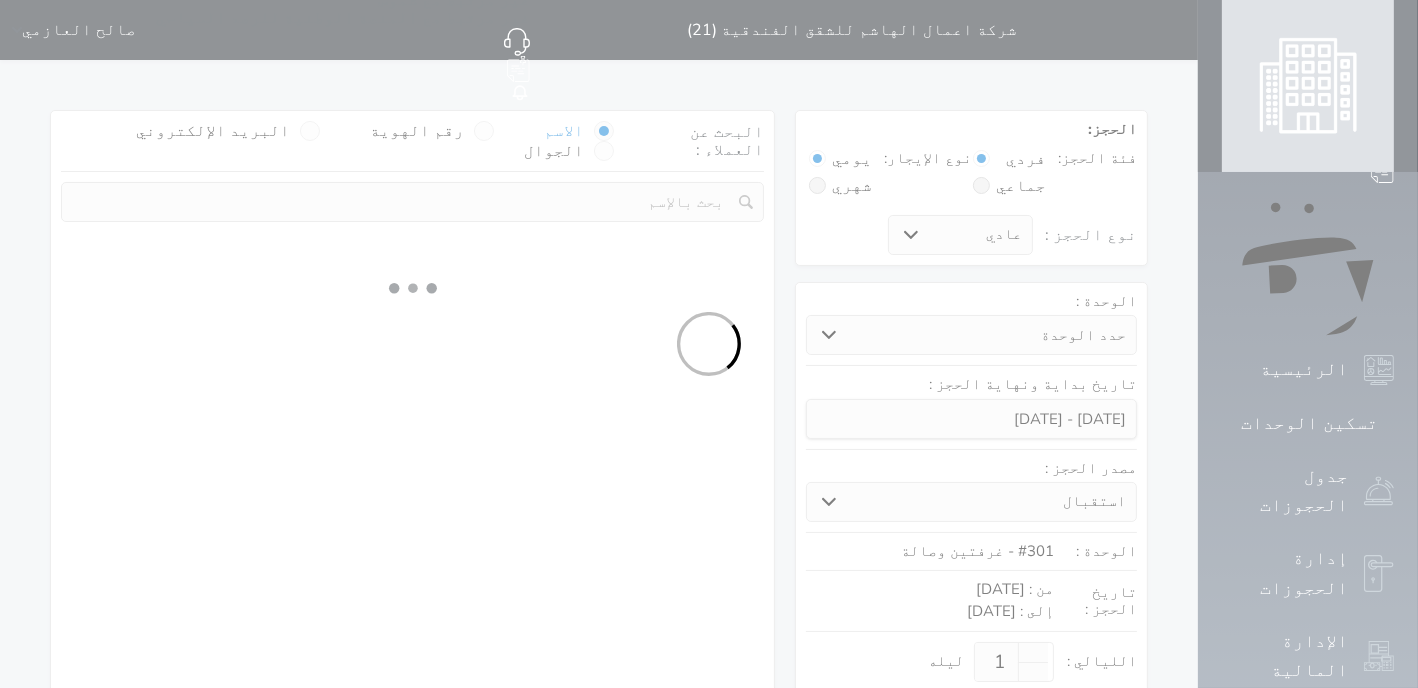 select on "1" 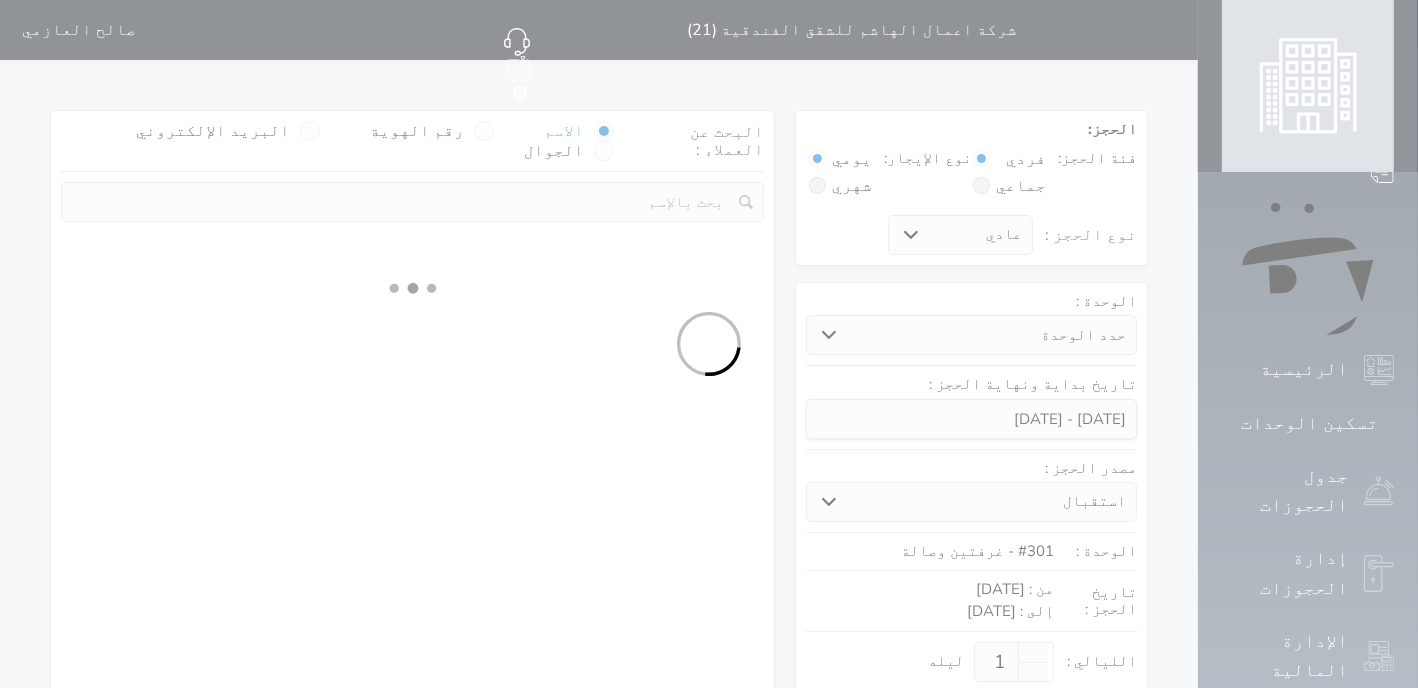 select on "113" 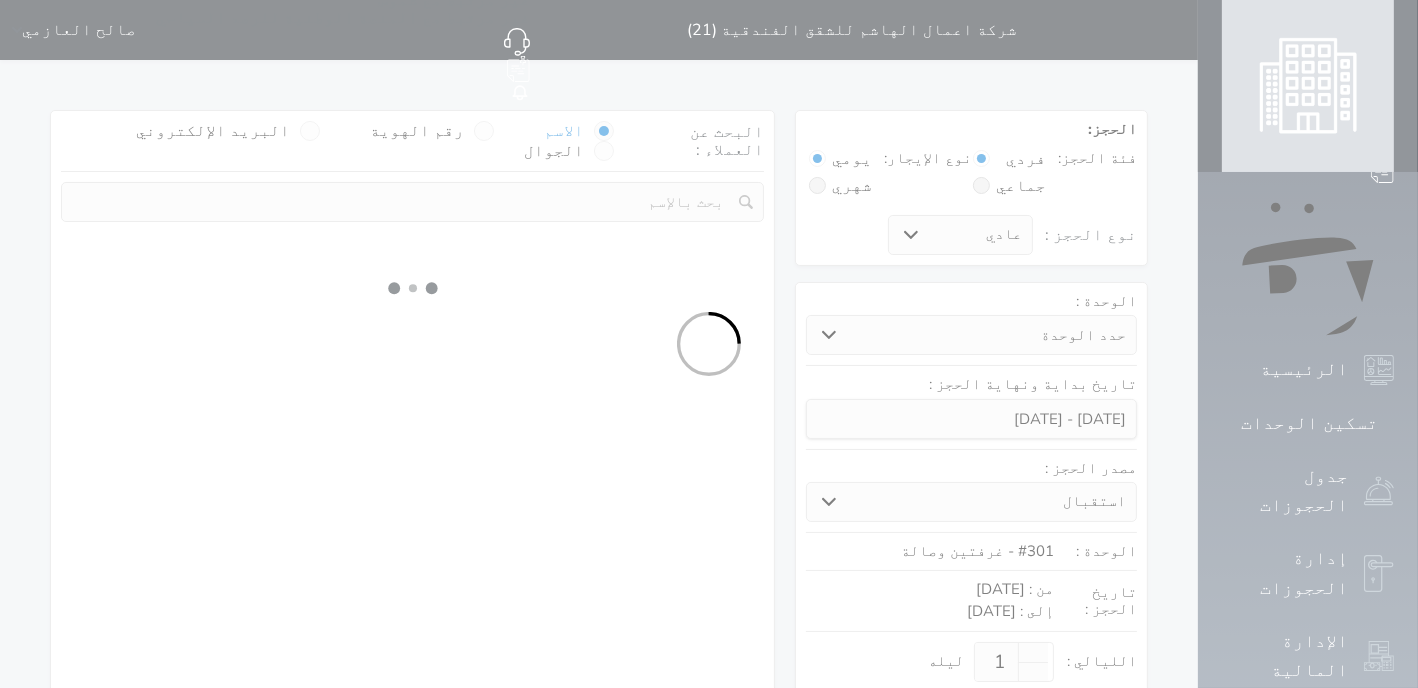 select on "1" 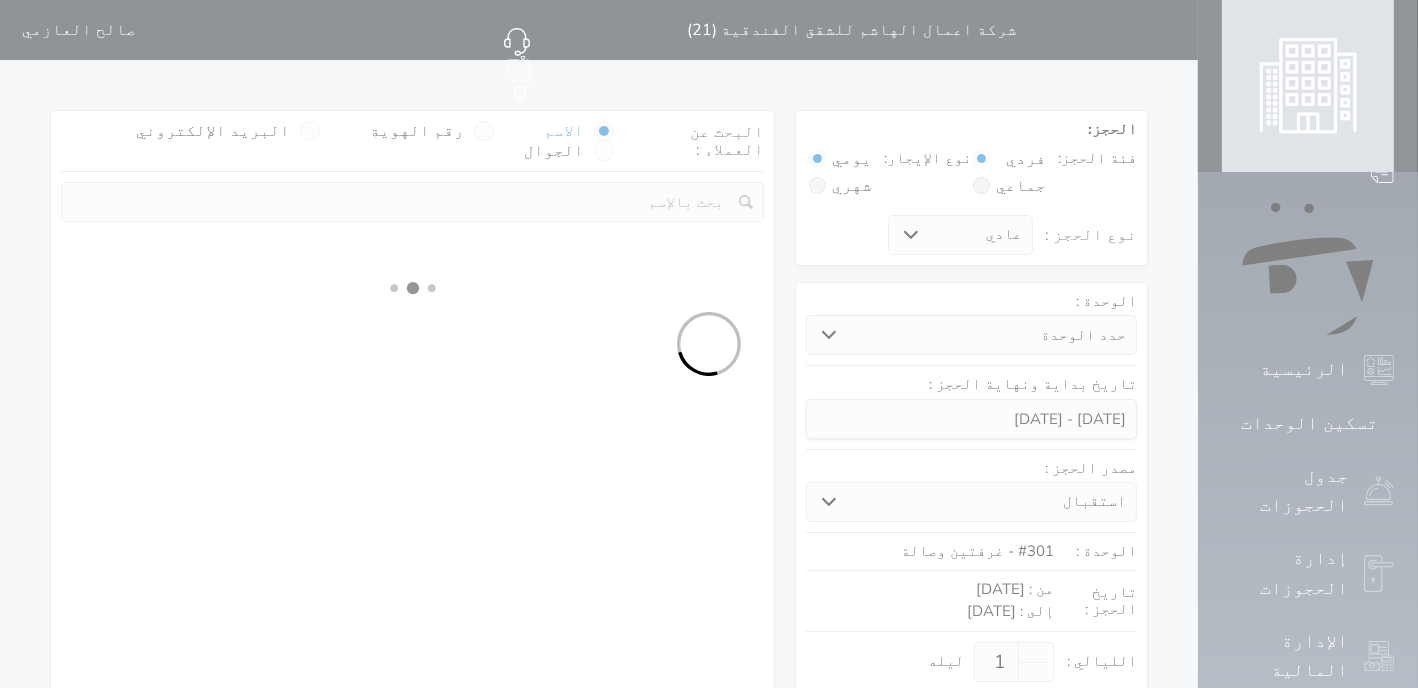 select 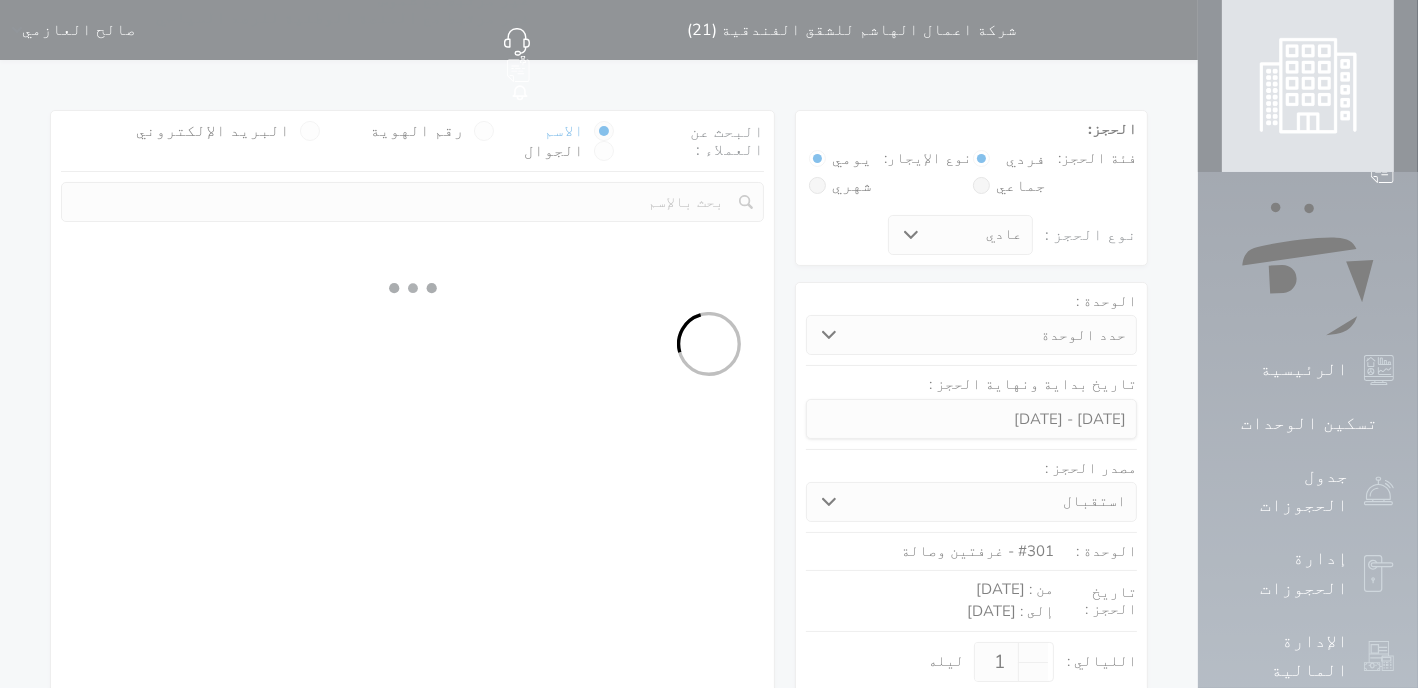 select on "7" 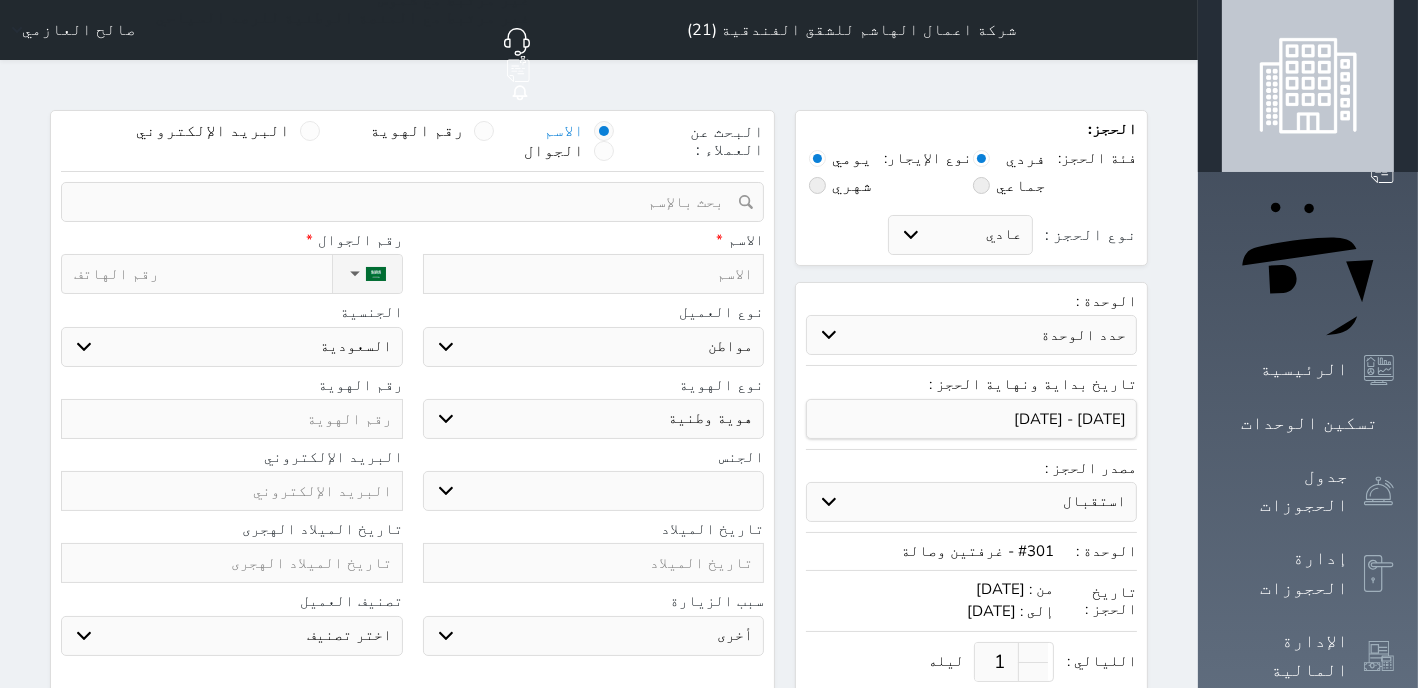select 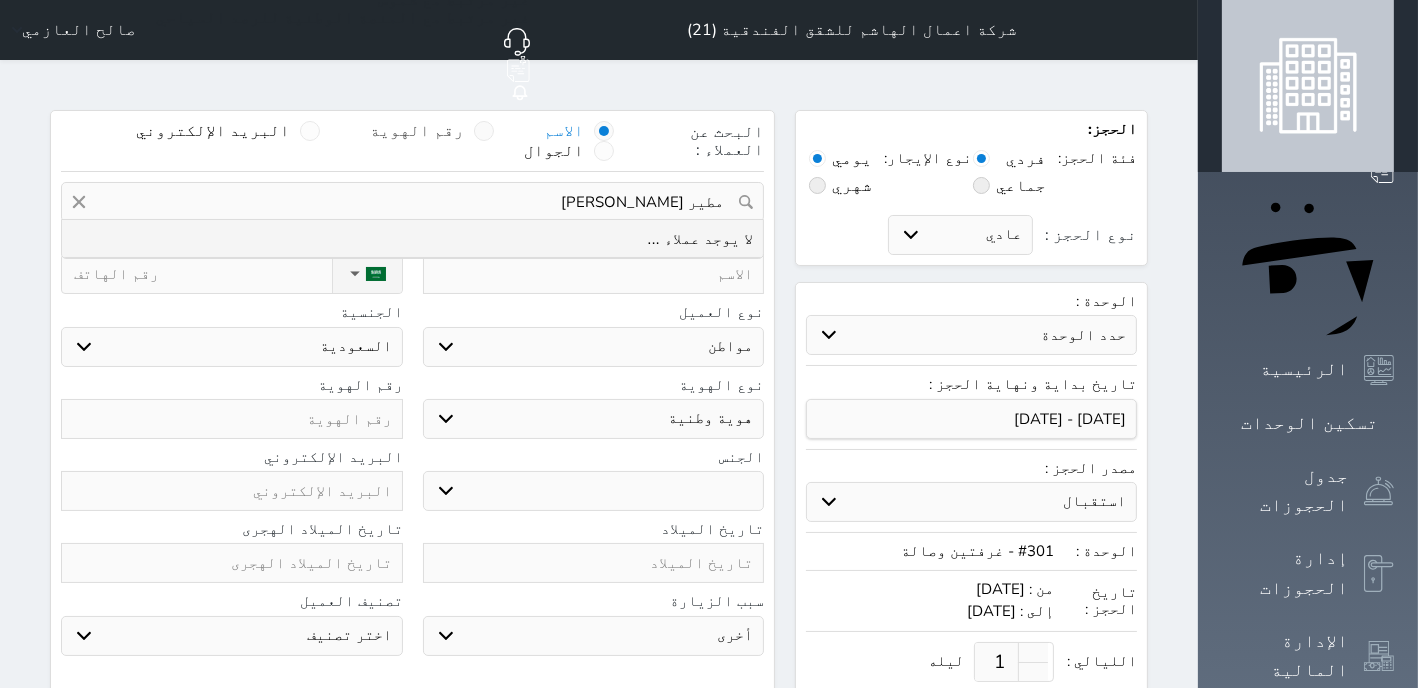 type on "مطير [PERSON_NAME]" 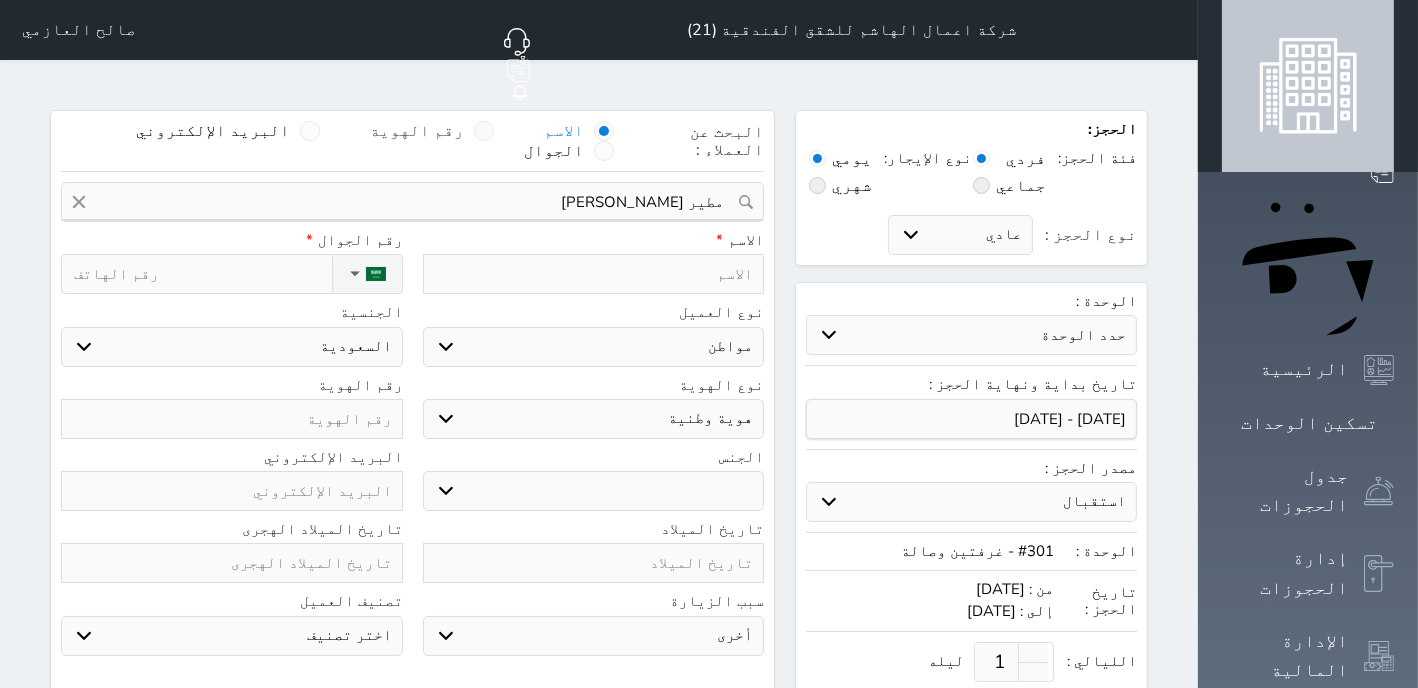 click on "رقم الهوية" at bounding box center (417, 131) 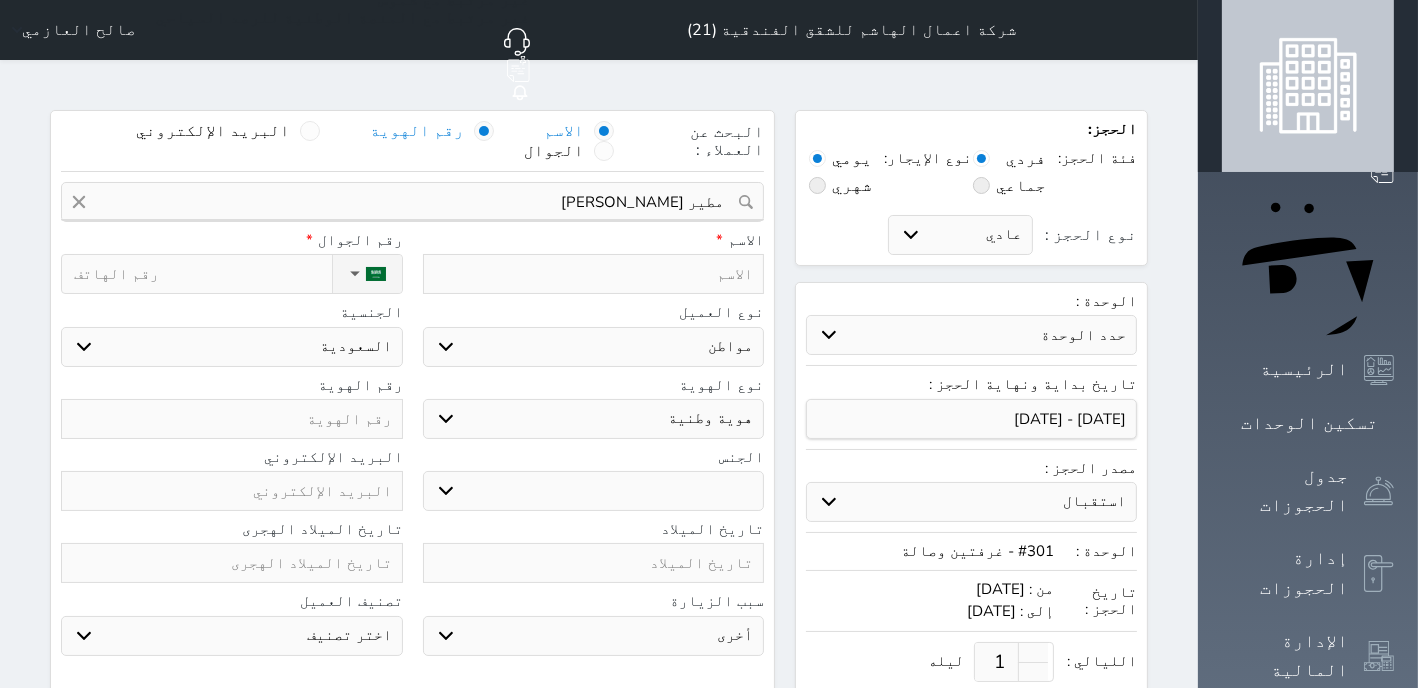 radio on "false" 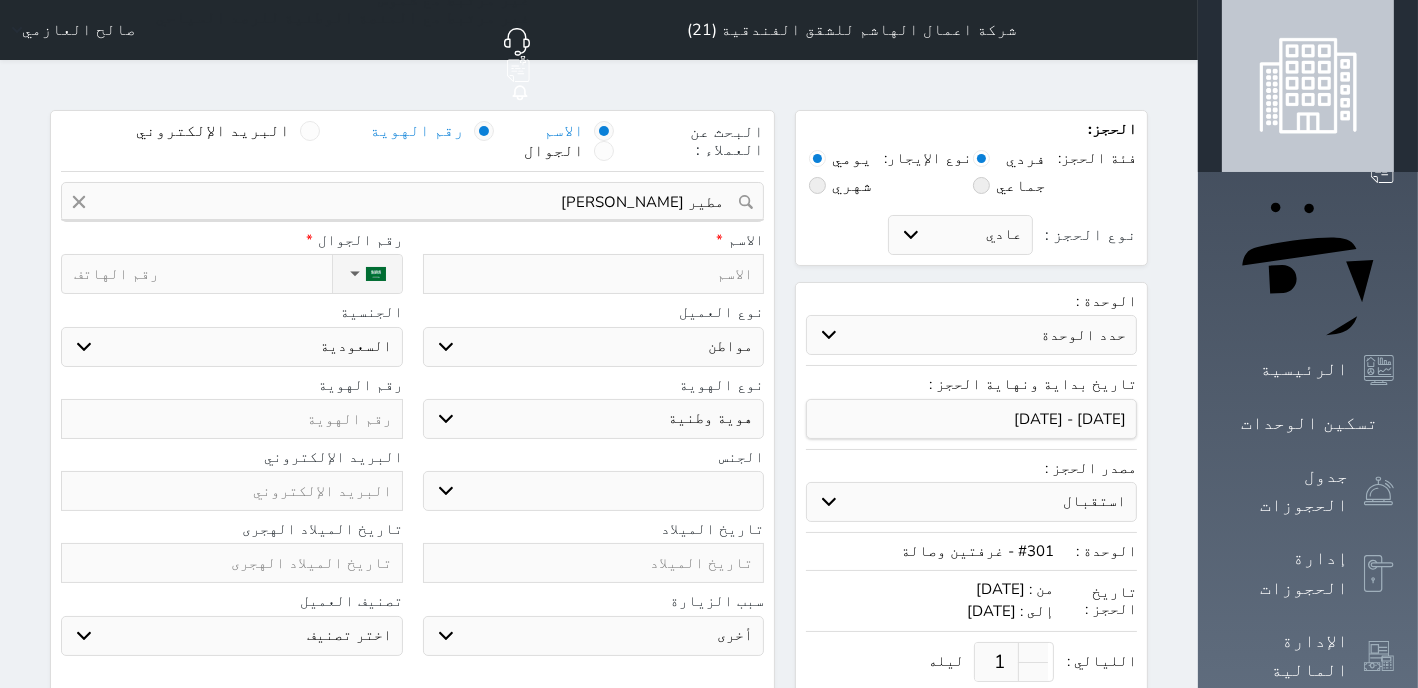 type 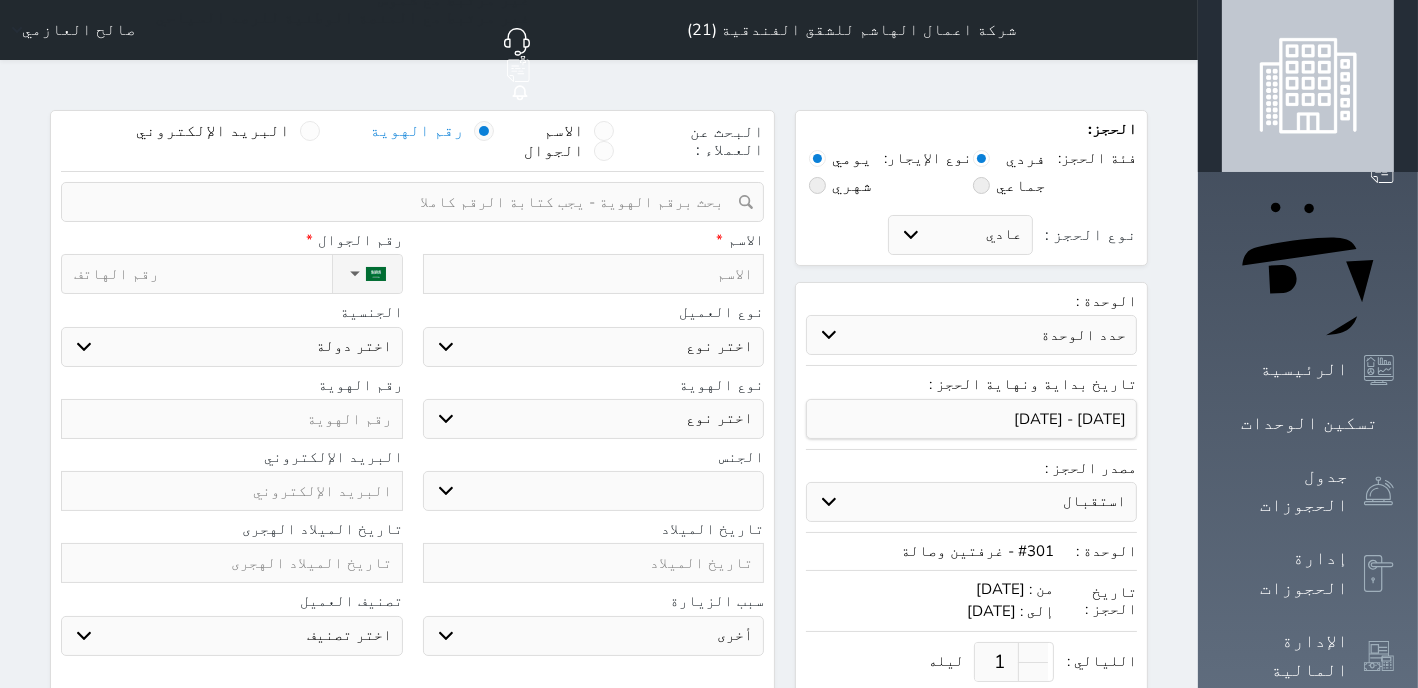 click at bounding box center (405, 202) 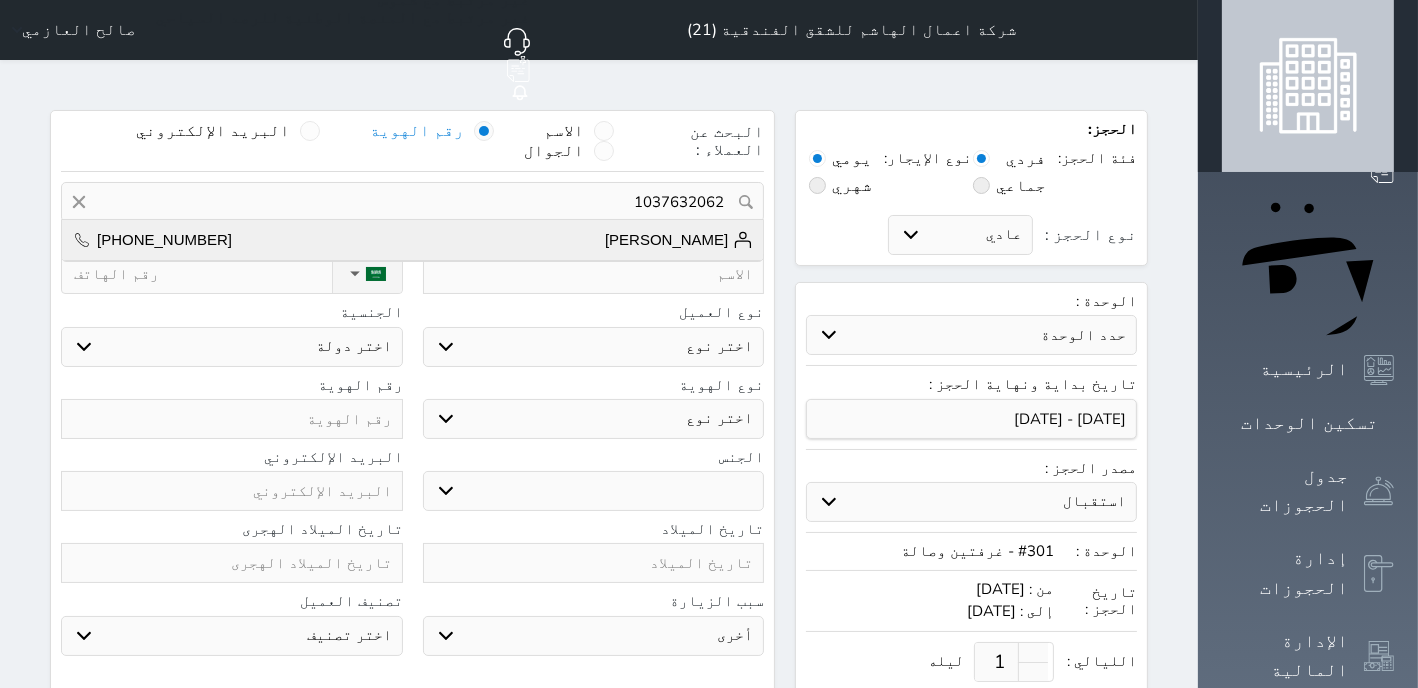 click on "[PERSON_NAME]   [PHONE_NUMBER]" at bounding box center [412, 240] 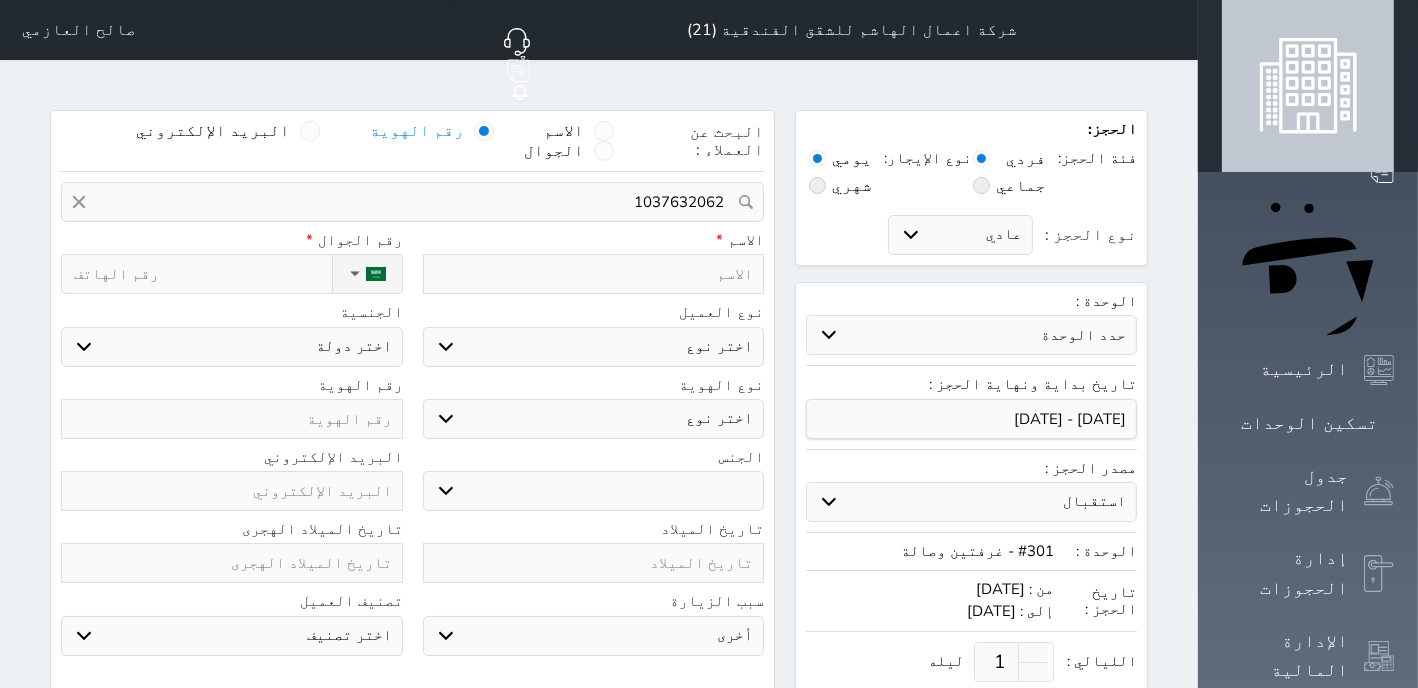 type on "[PERSON_NAME]  ||  [PHONE_NUMBER]" 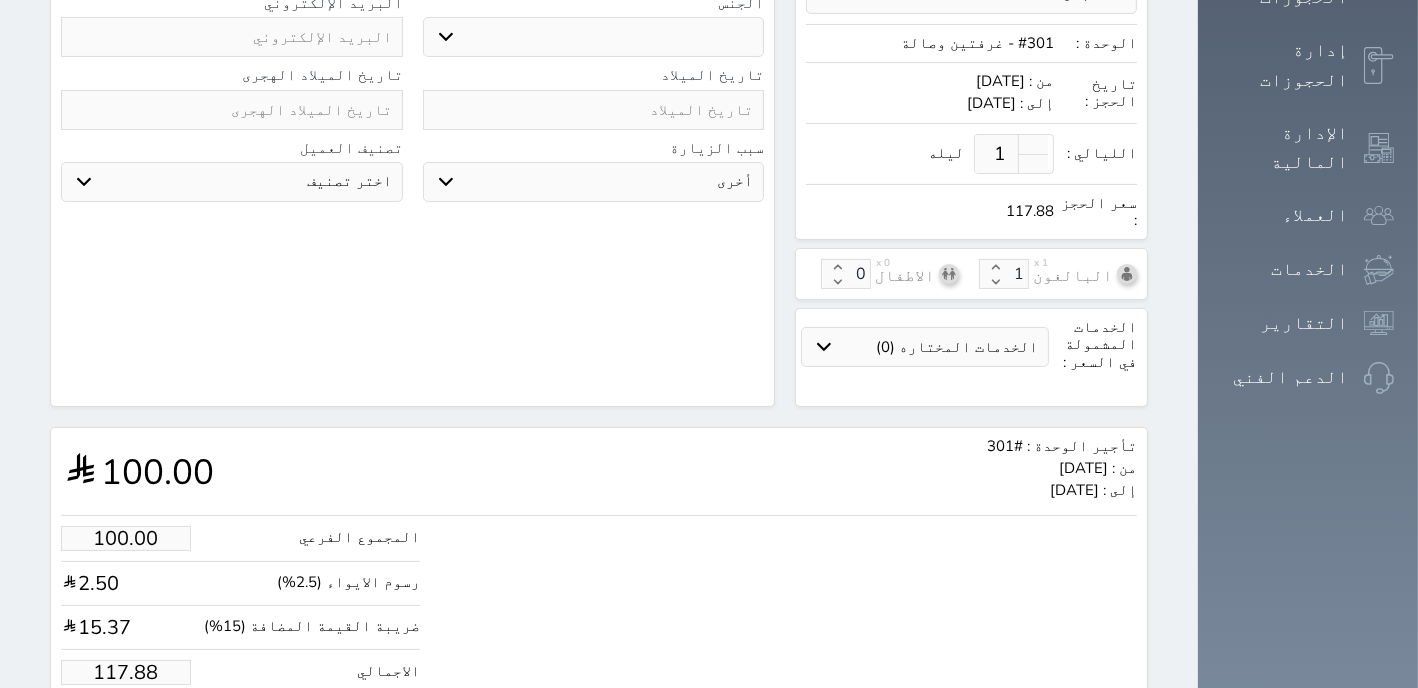 scroll, scrollTop: 509, scrollLeft: 0, axis: vertical 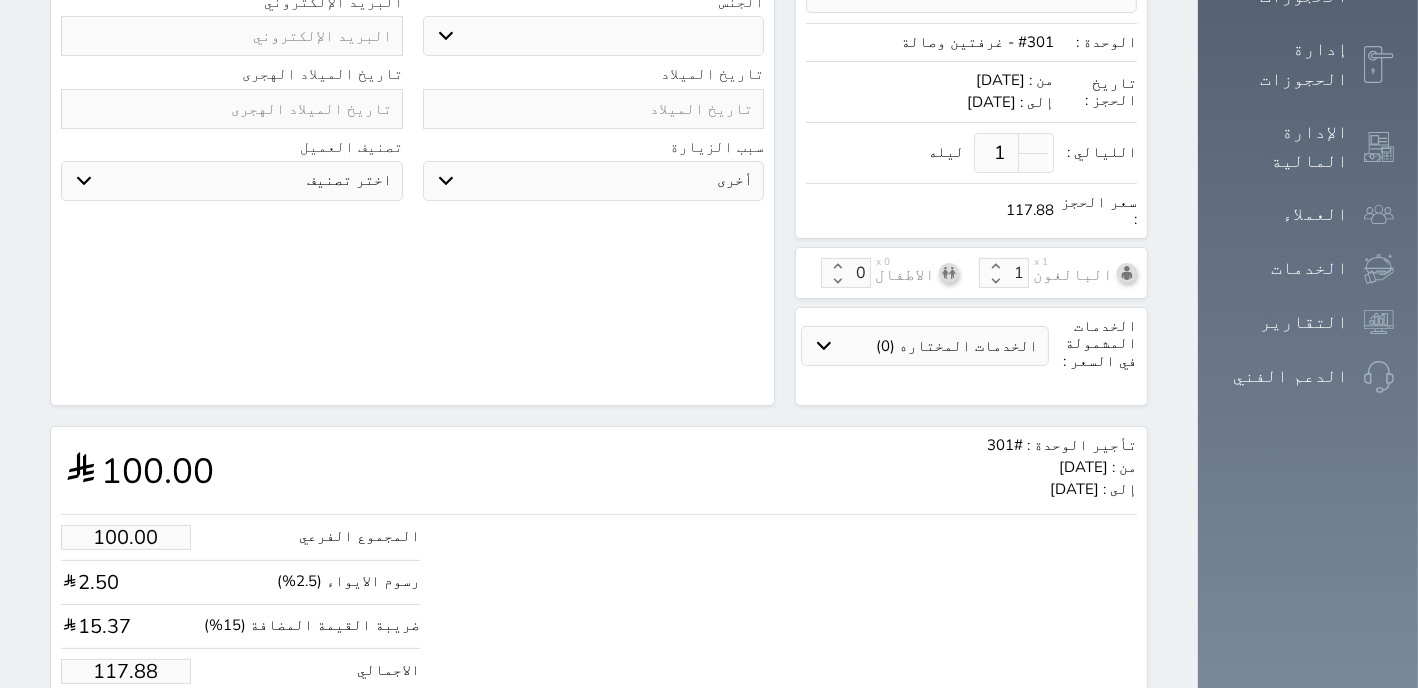 click on "117.88" at bounding box center (126, 671) 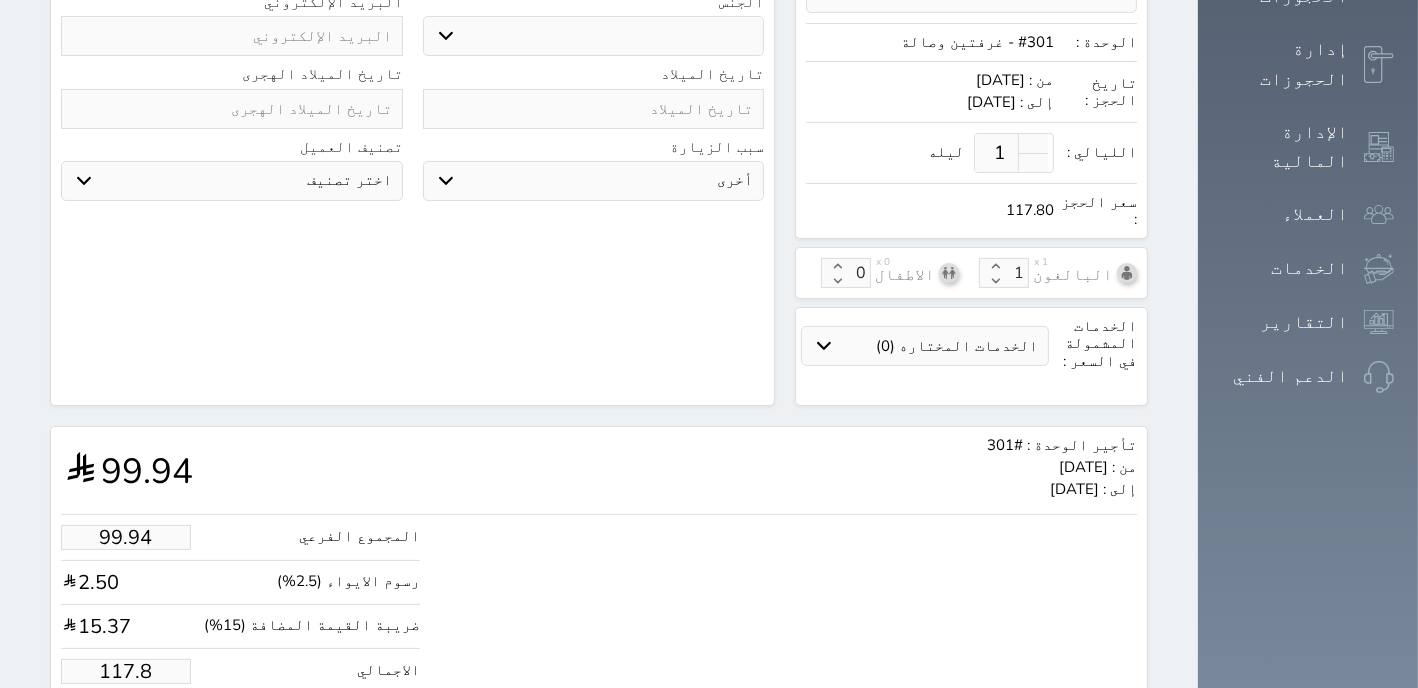 type on "99.26" 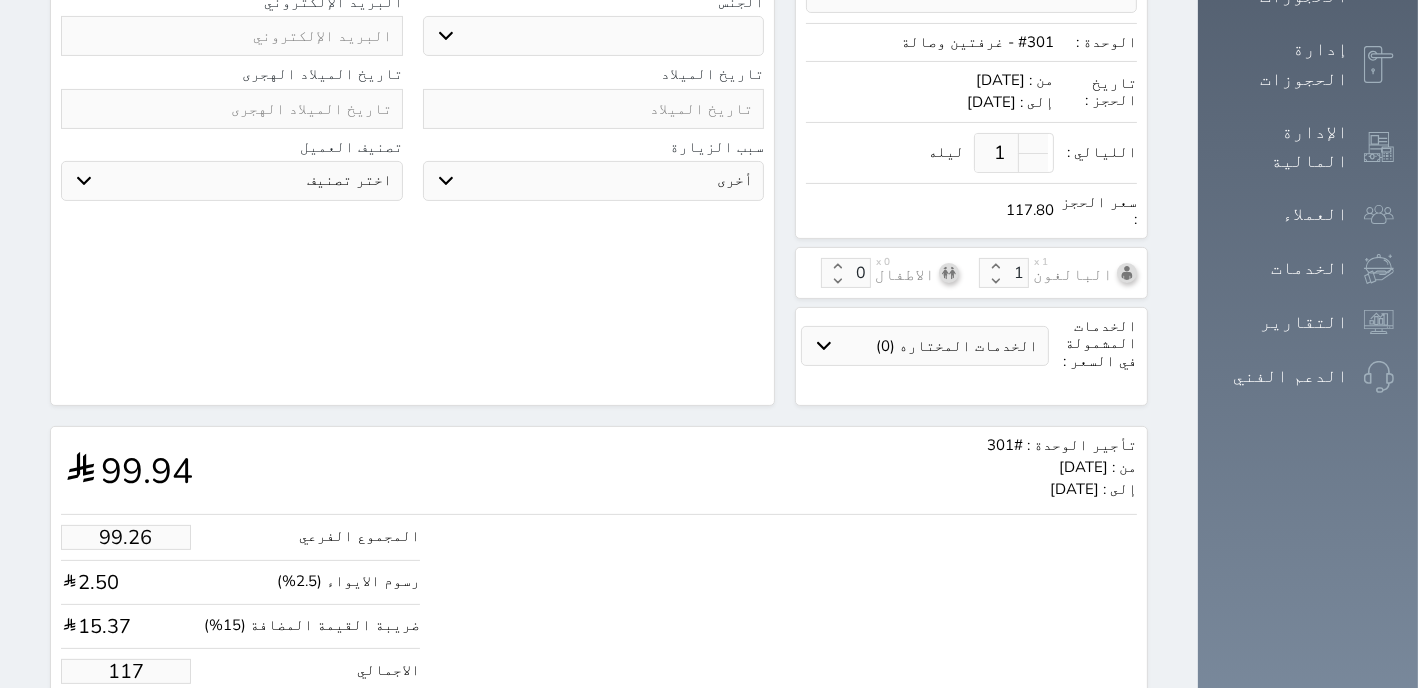 type on "11" 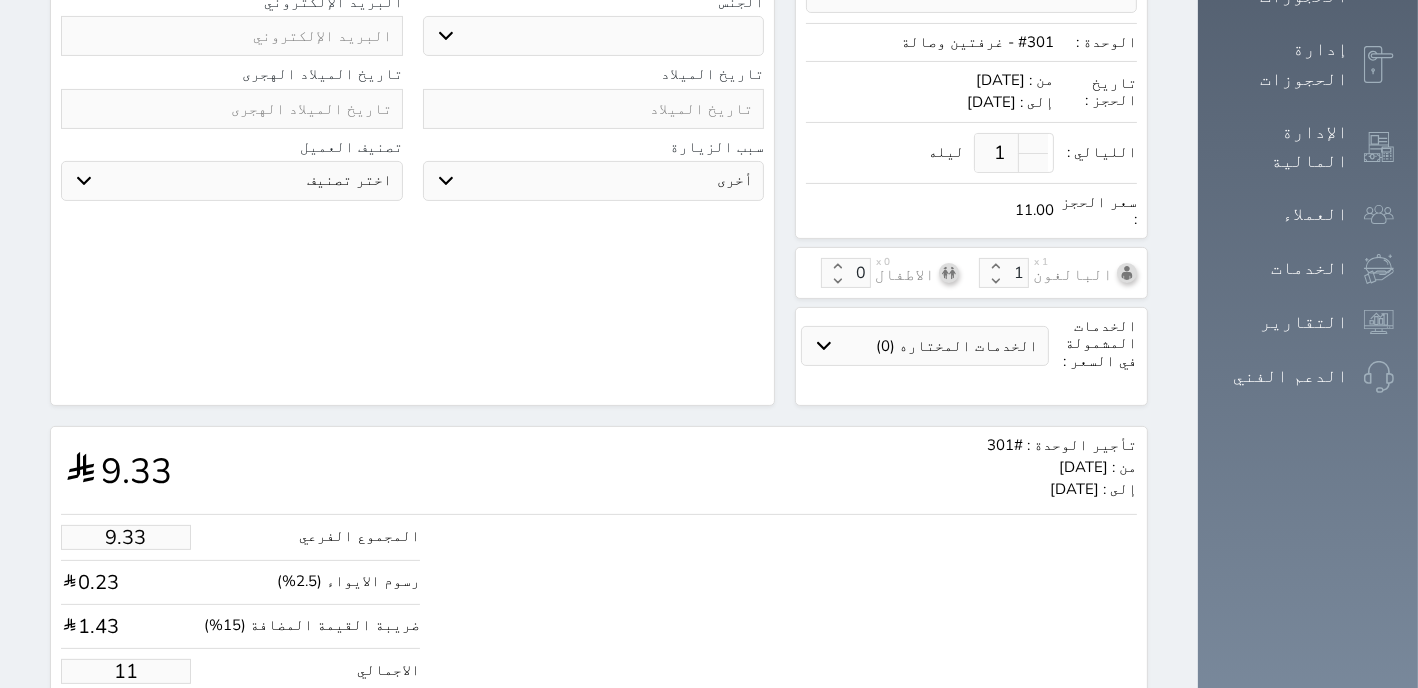 type on "1.00" 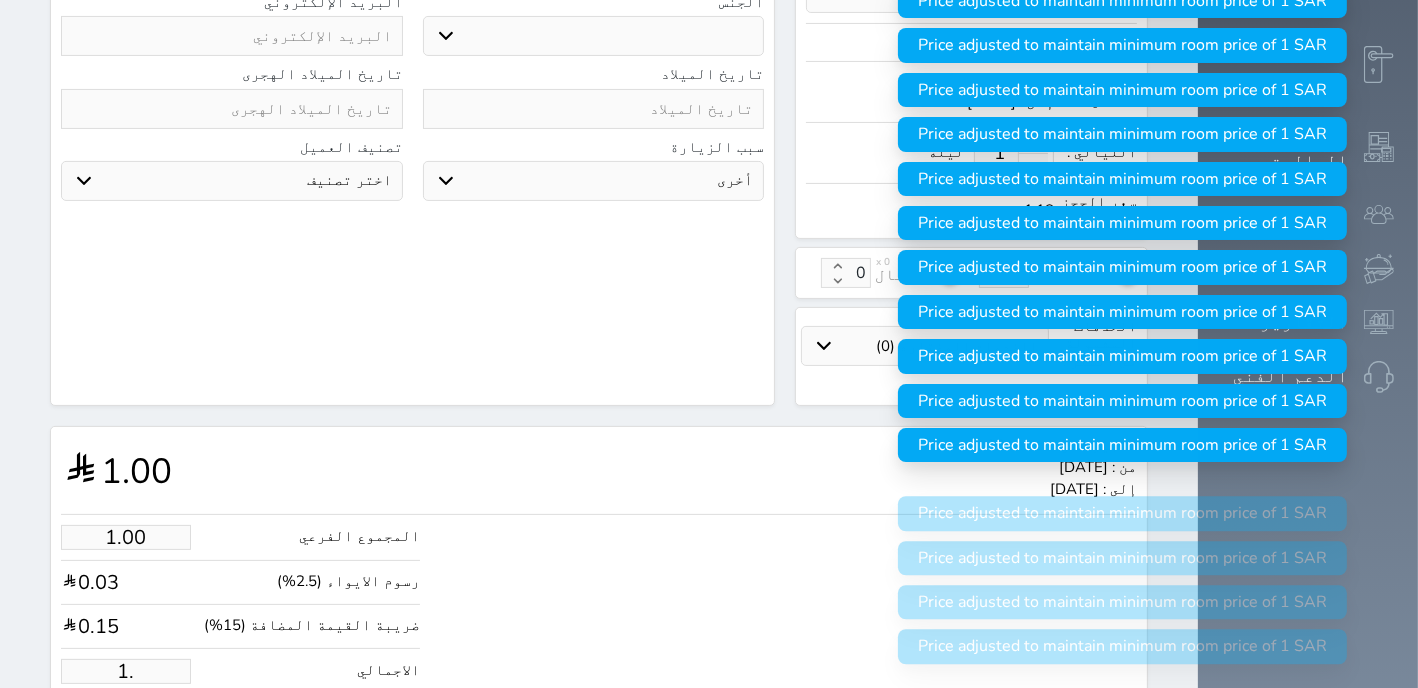 type on "1" 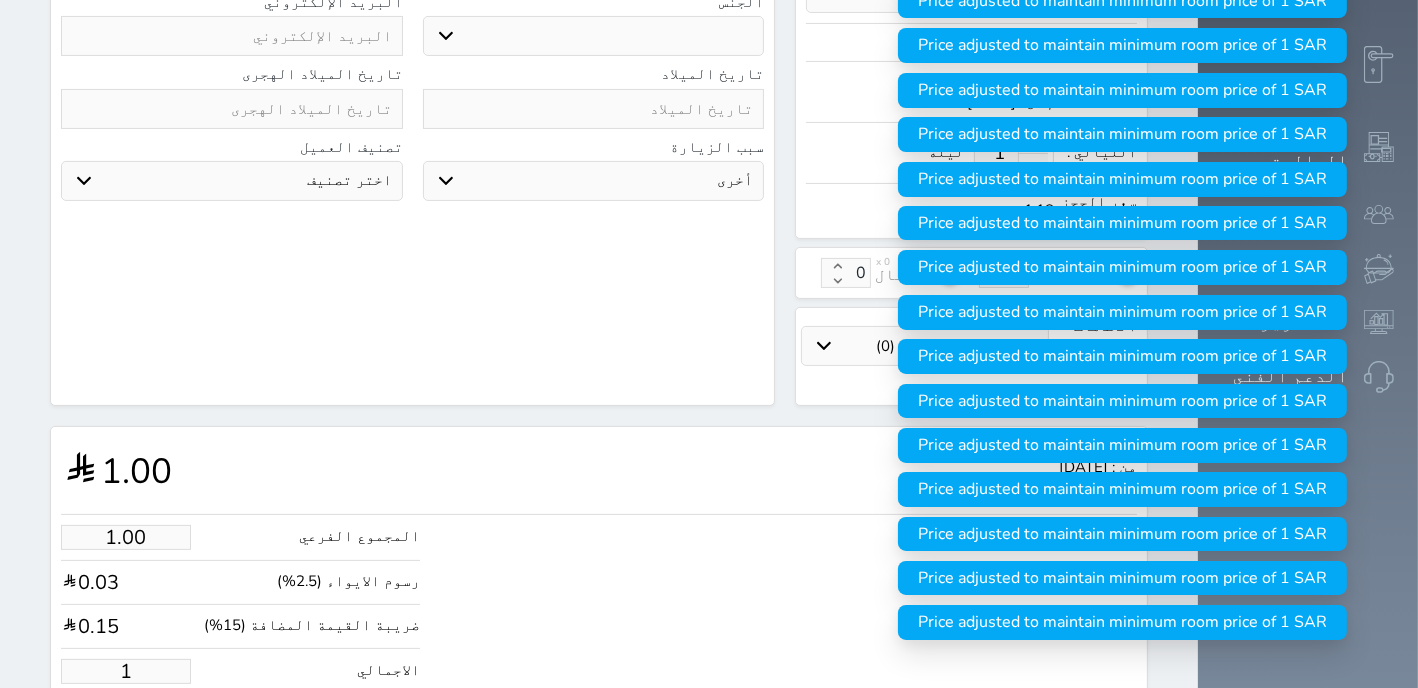 type 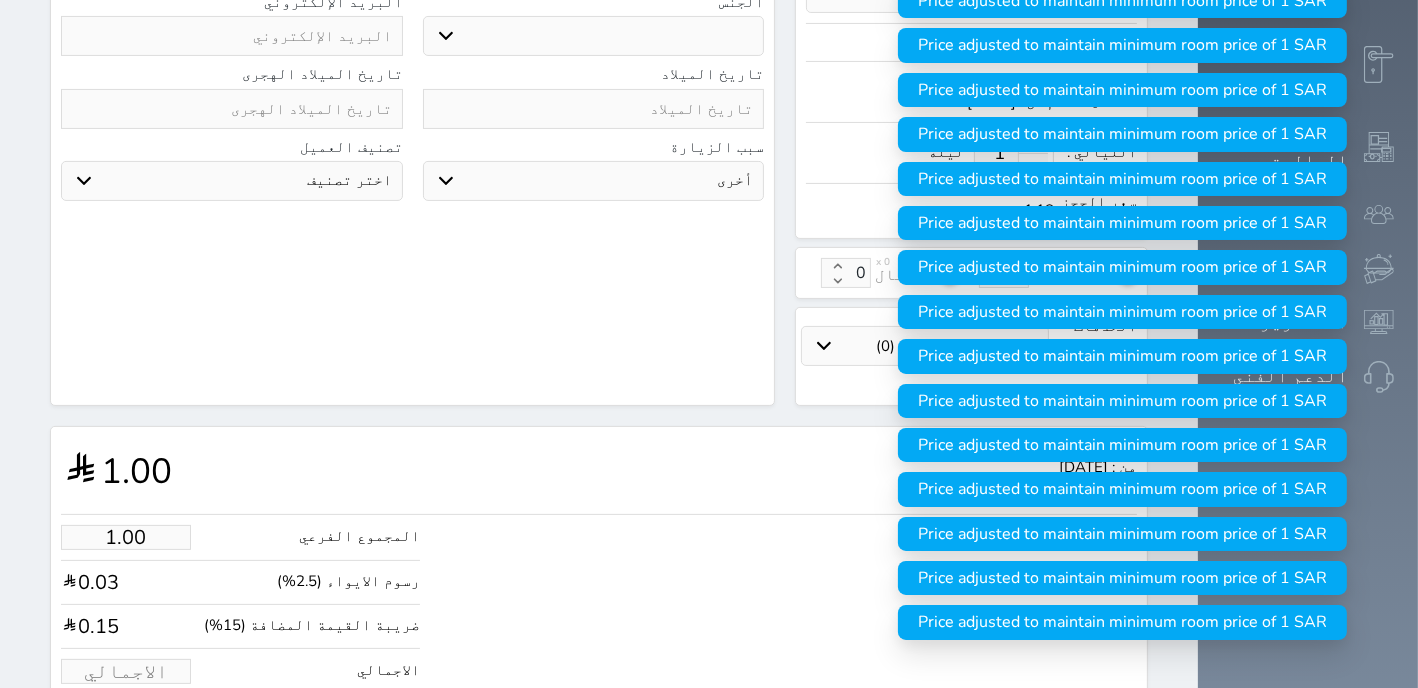 type on "1.70" 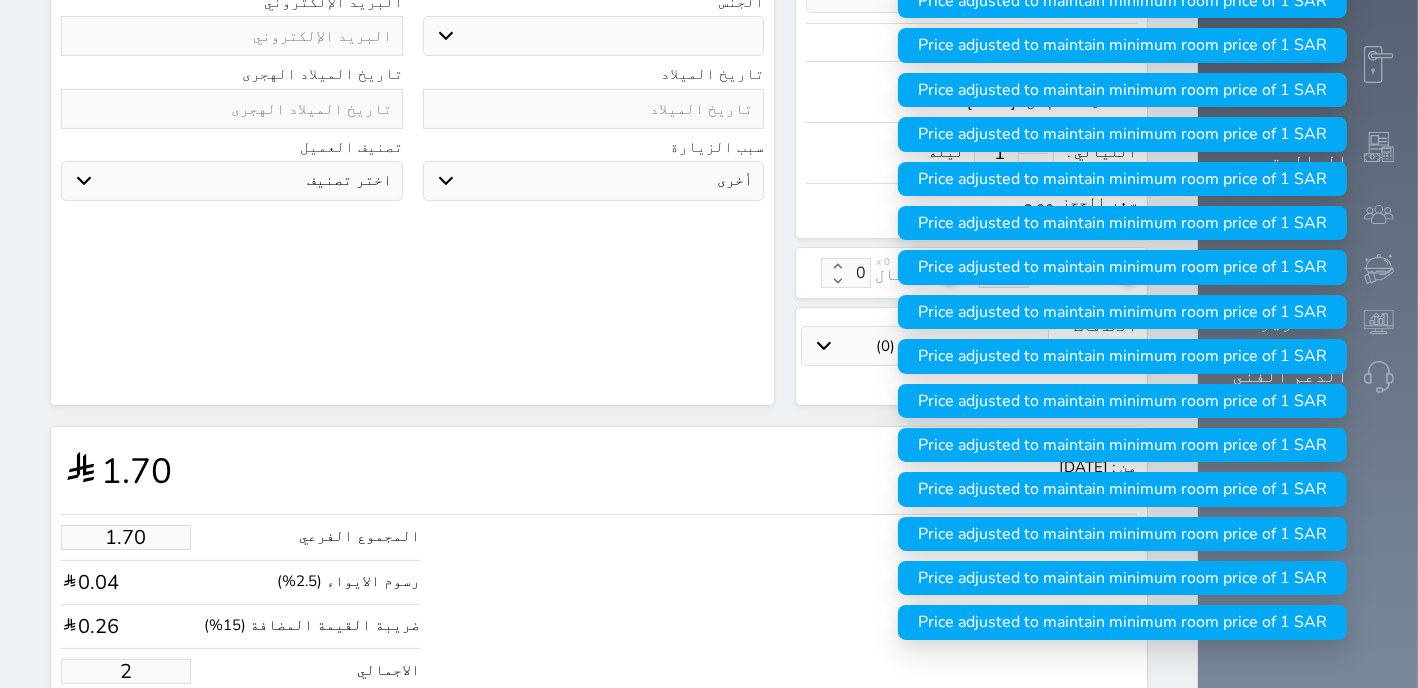 type on "21.21" 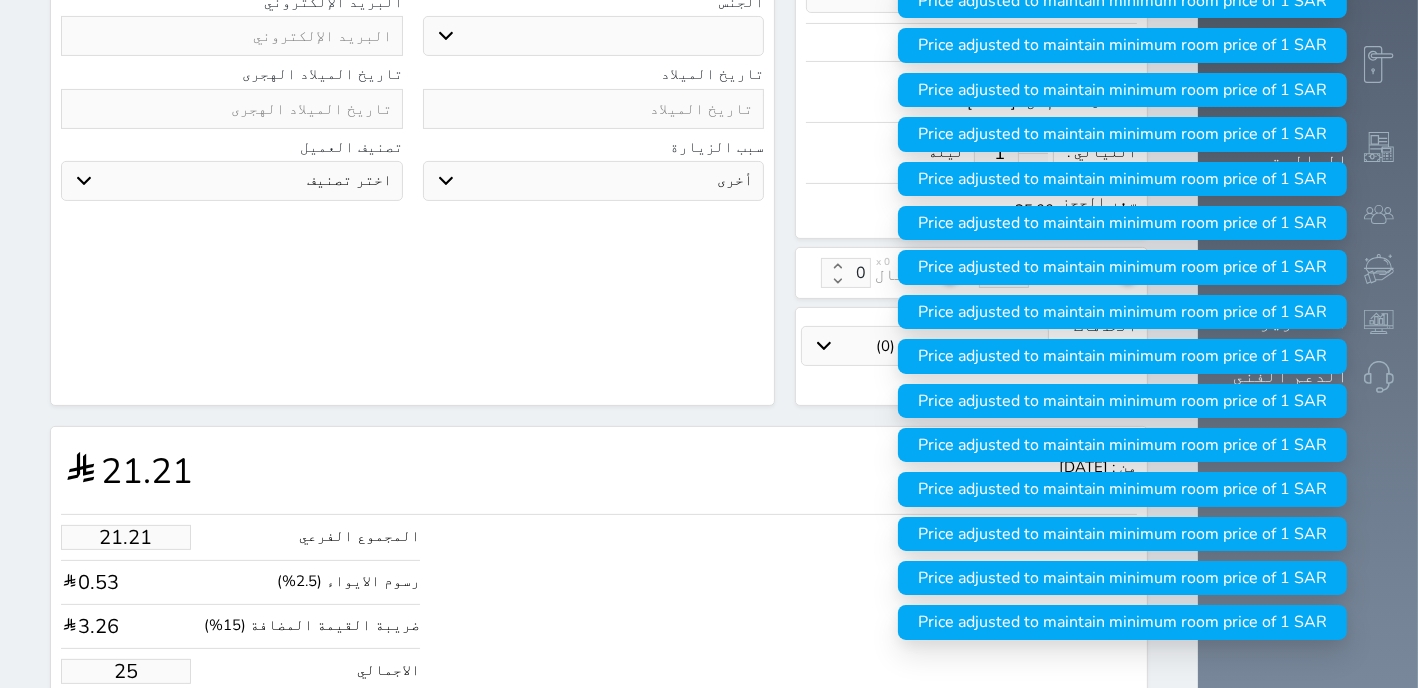 type on "212.09" 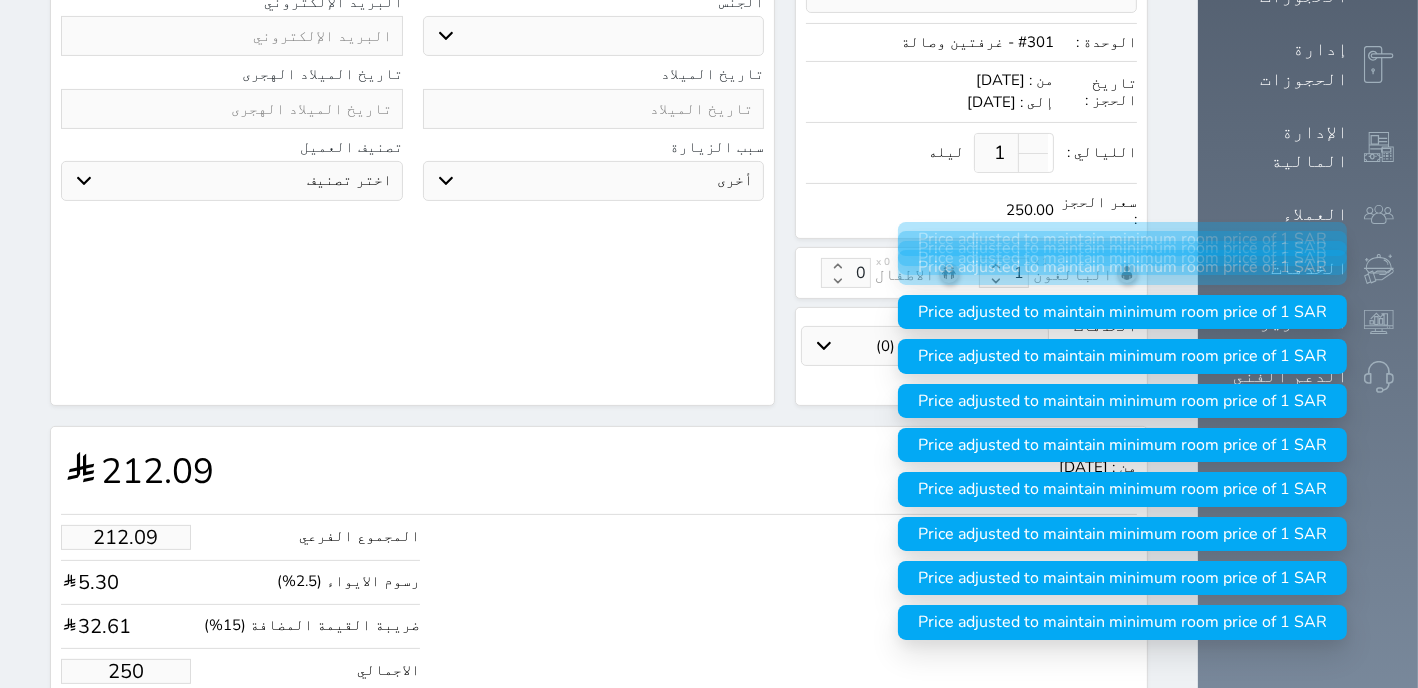 type on "250.00" 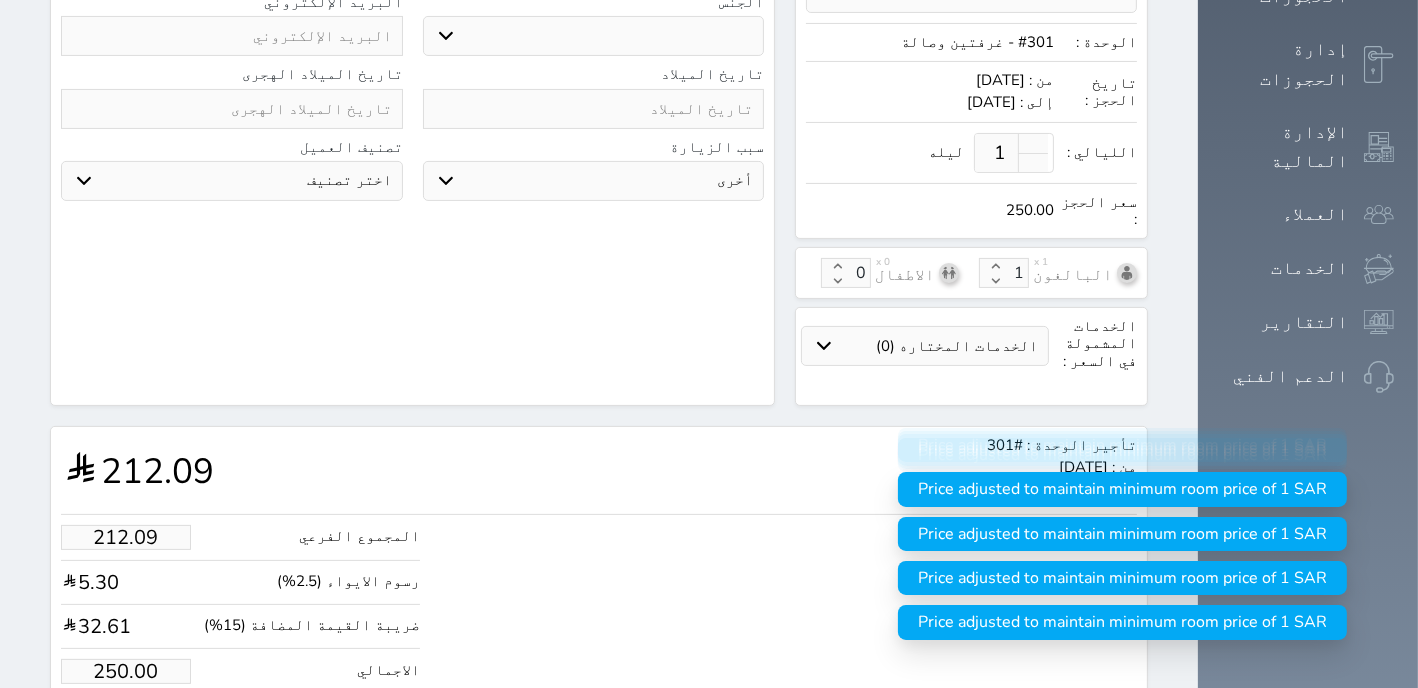 click on "المجموع الفرعي" at bounding box center (359, 536) 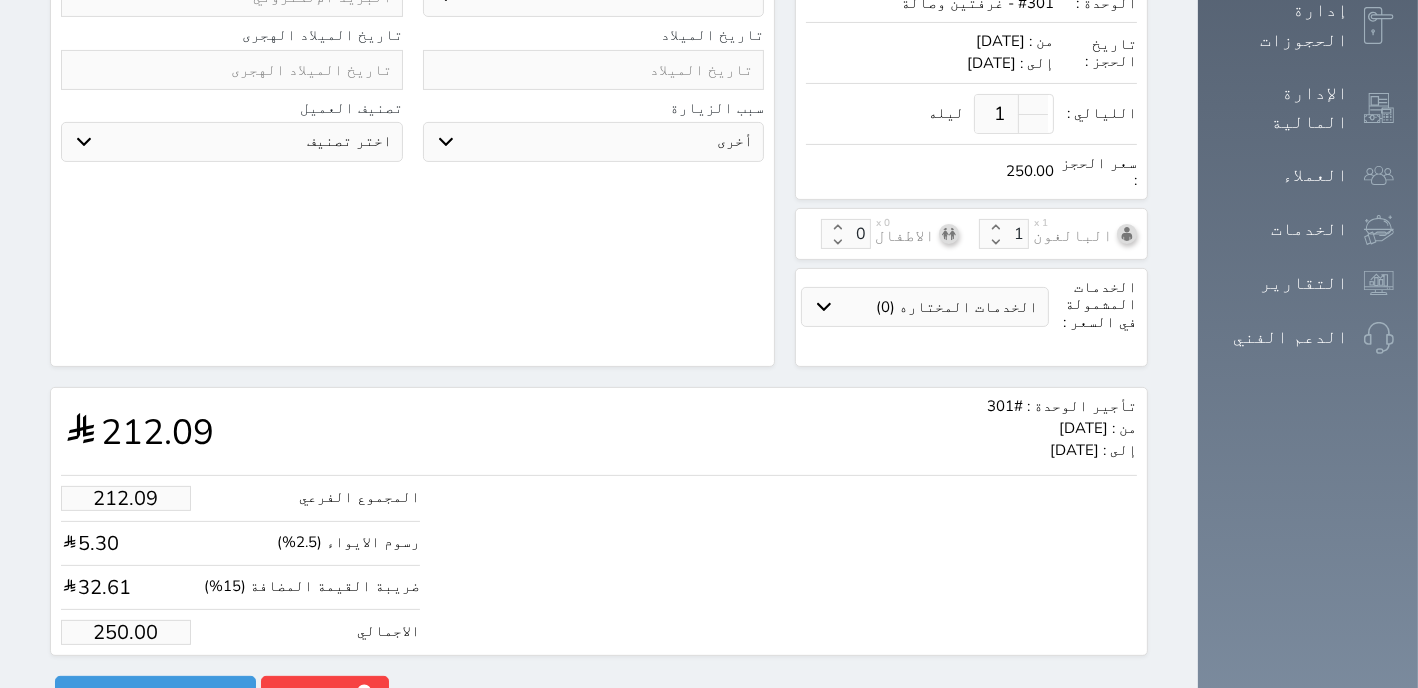 scroll, scrollTop: 562, scrollLeft: 0, axis: vertical 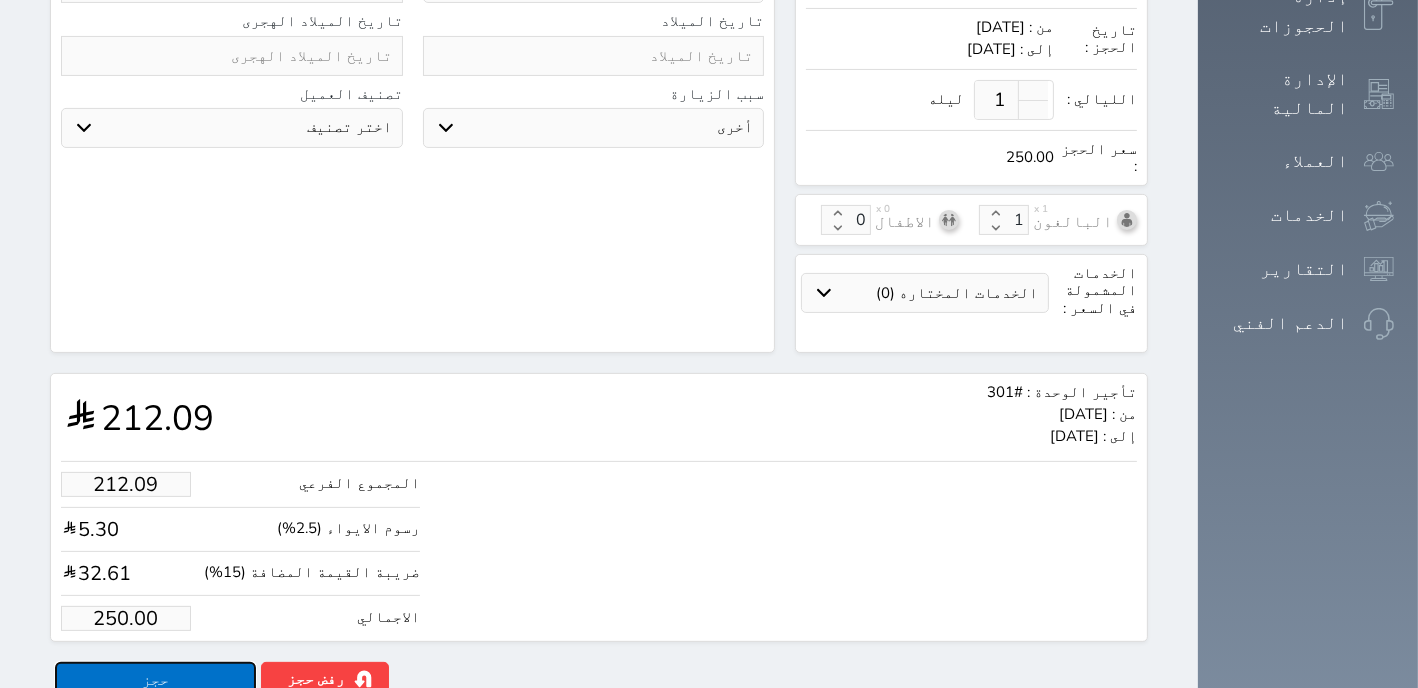 click on "حجز" at bounding box center [155, 679] 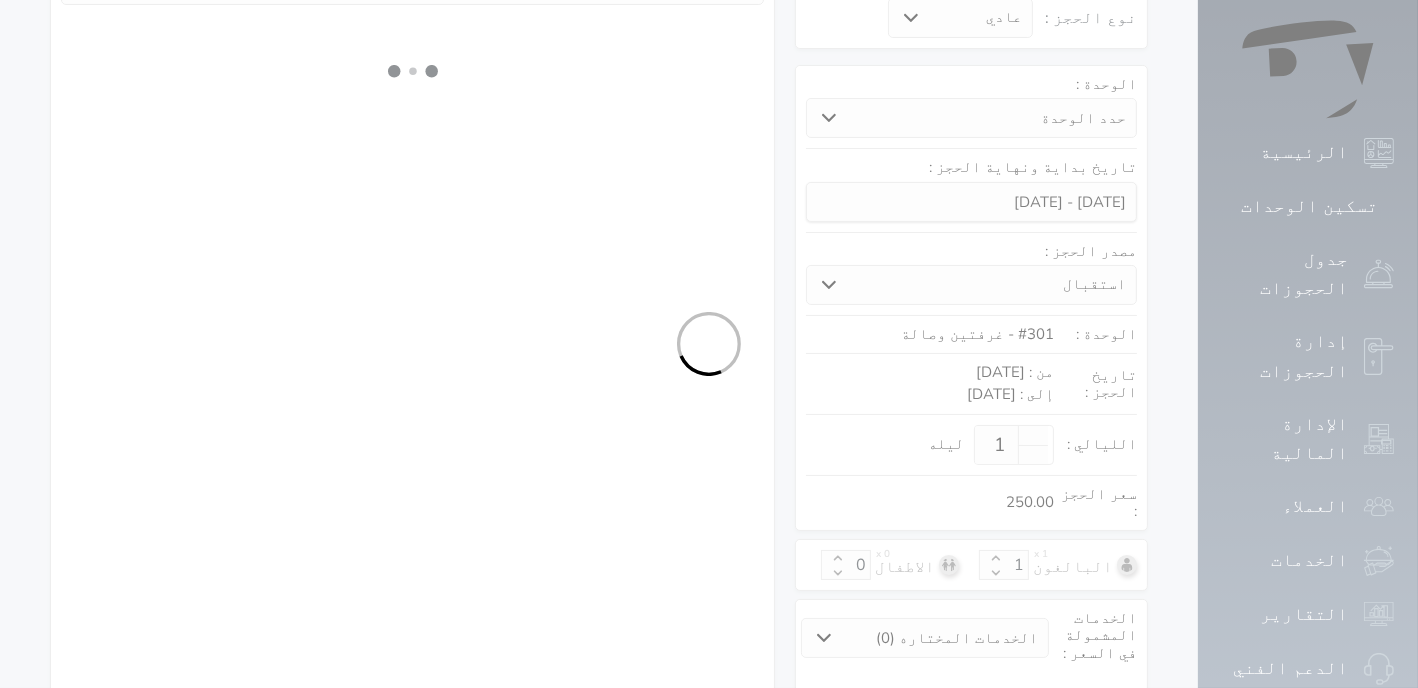 select on "1" 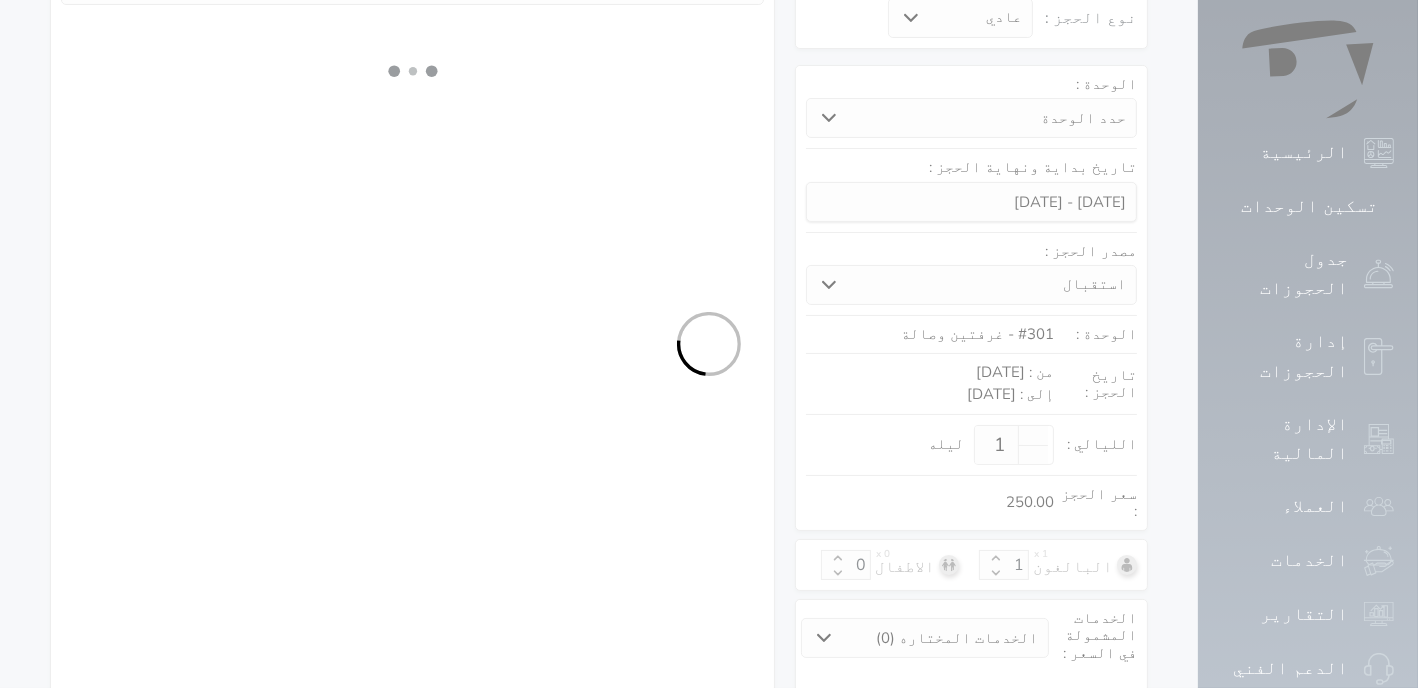 select on "113" 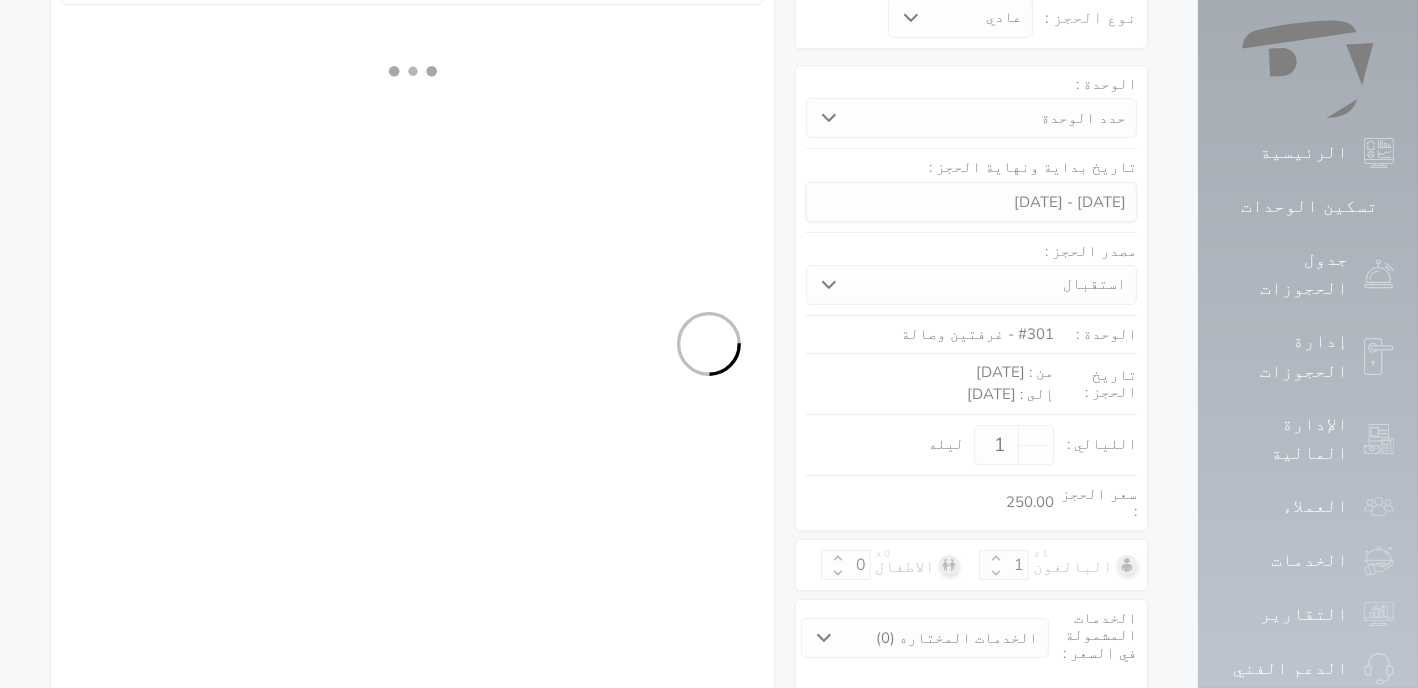 select on "1" 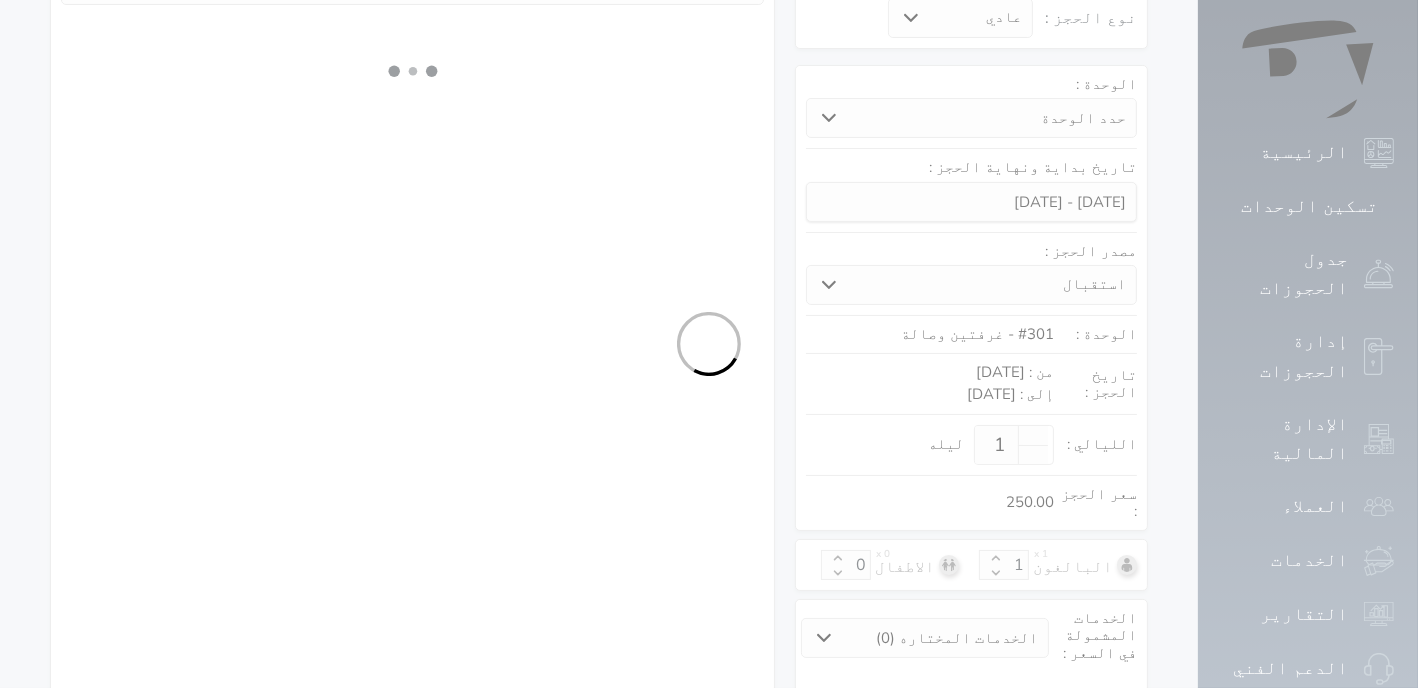 select on "7" 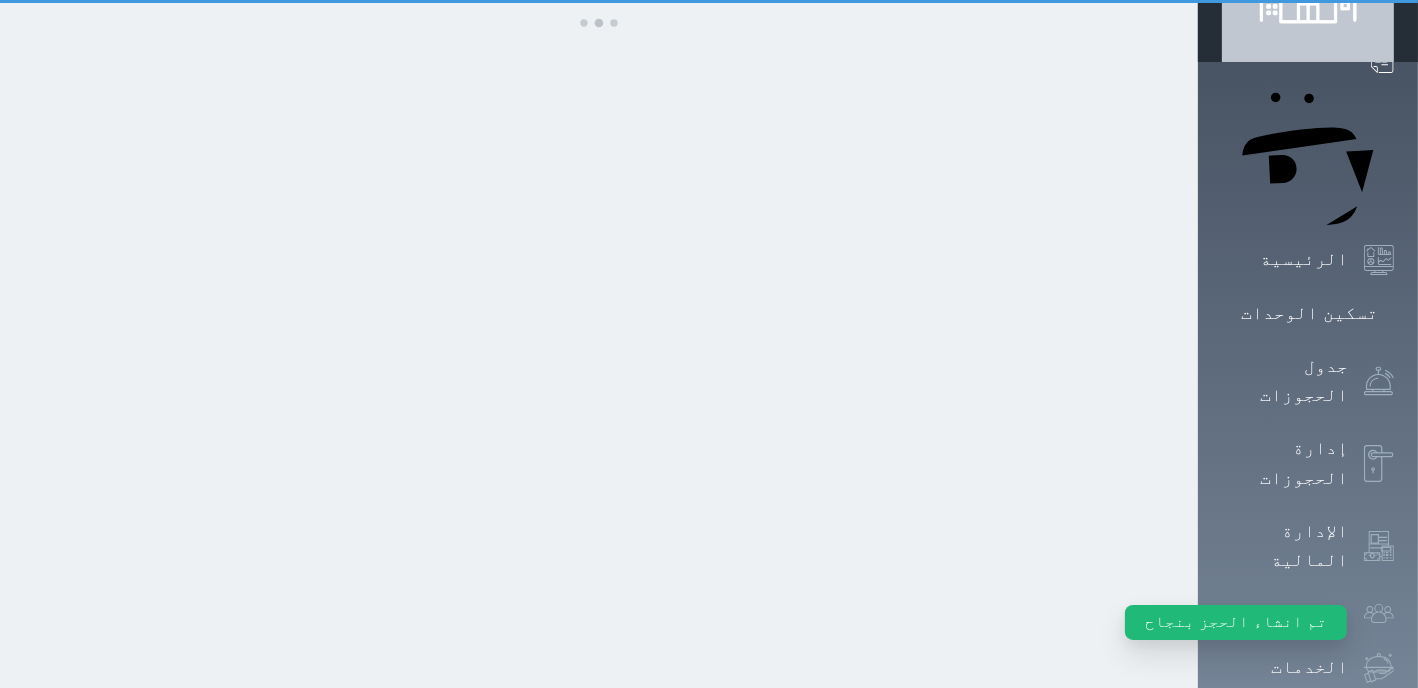 scroll, scrollTop: 0, scrollLeft: 0, axis: both 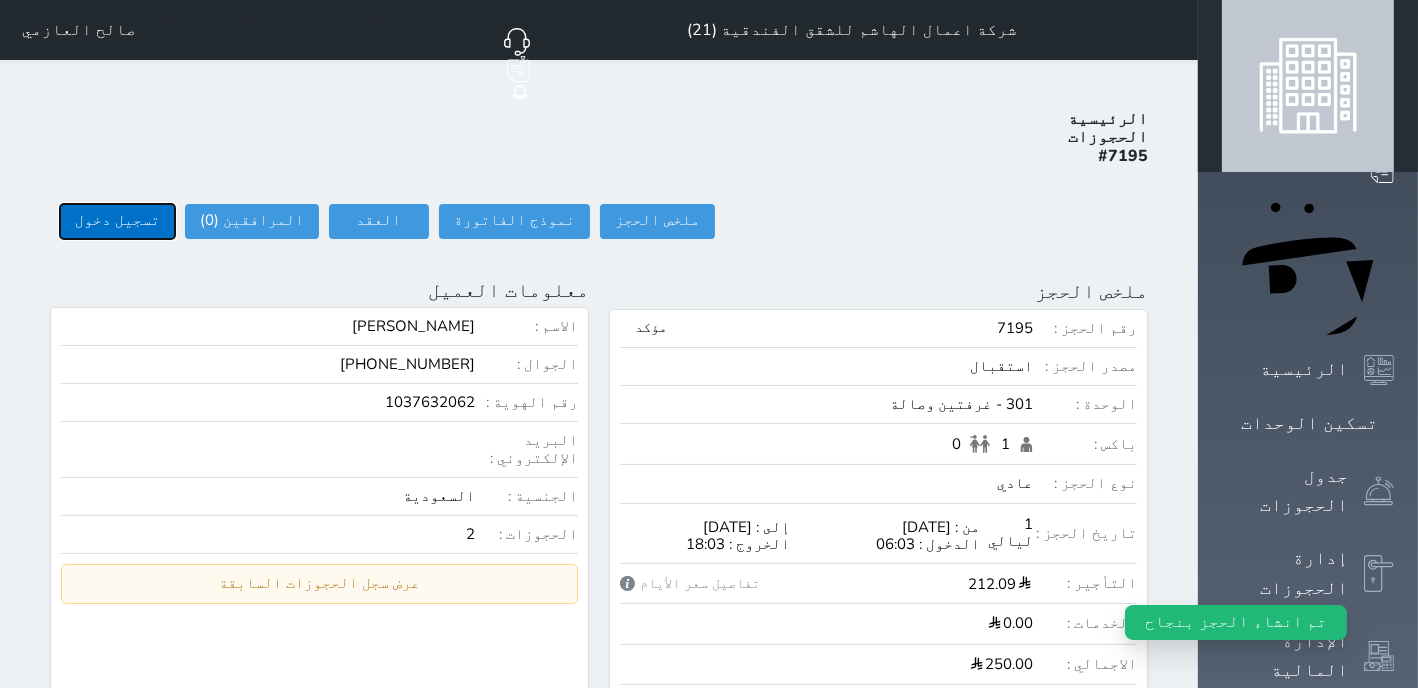 click on "تسجيل دخول" at bounding box center [117, 221] 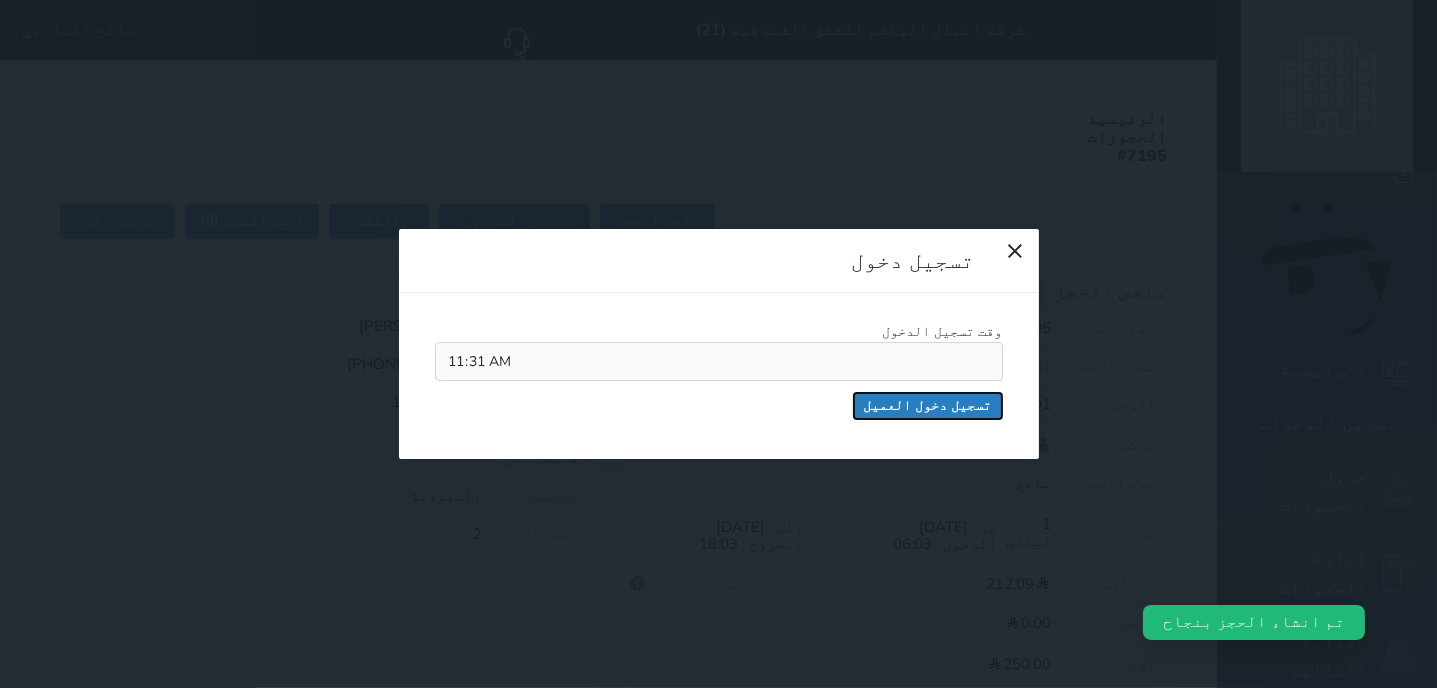 click on "تسجيل دخول العميل" at bounding box center [928, 406] 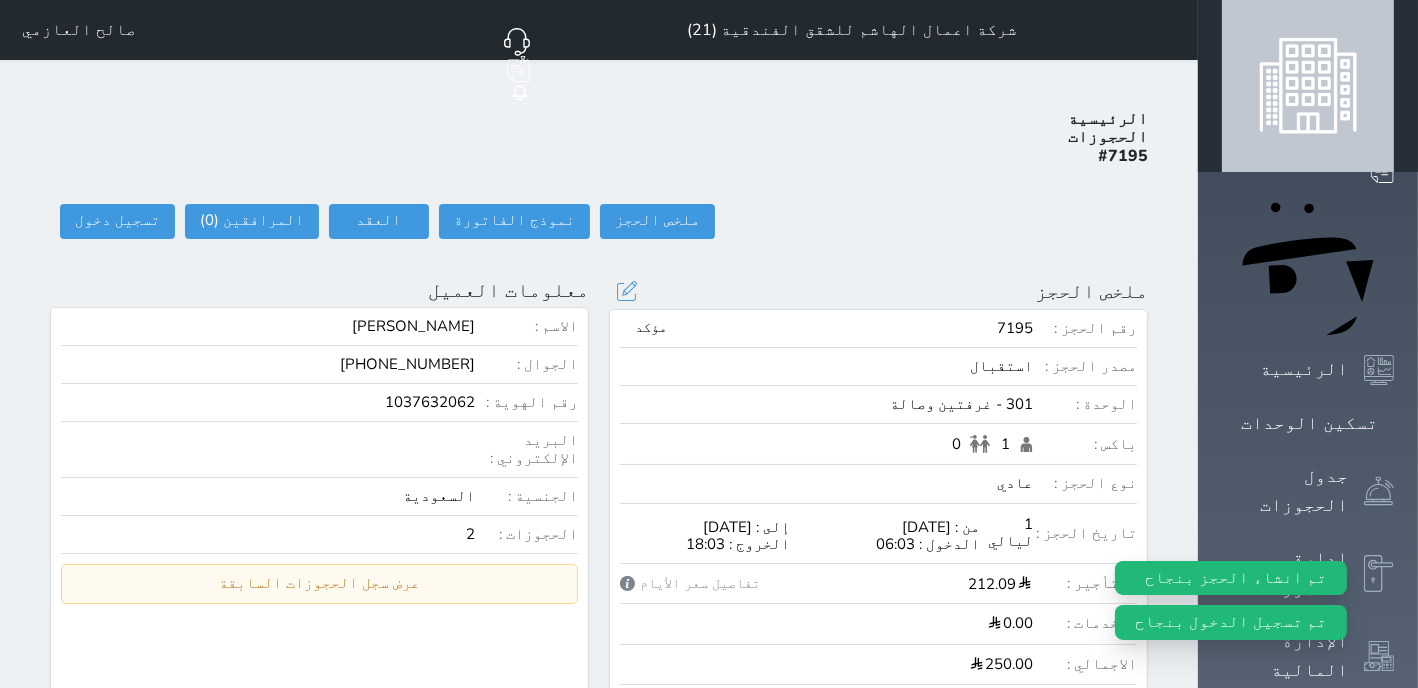select 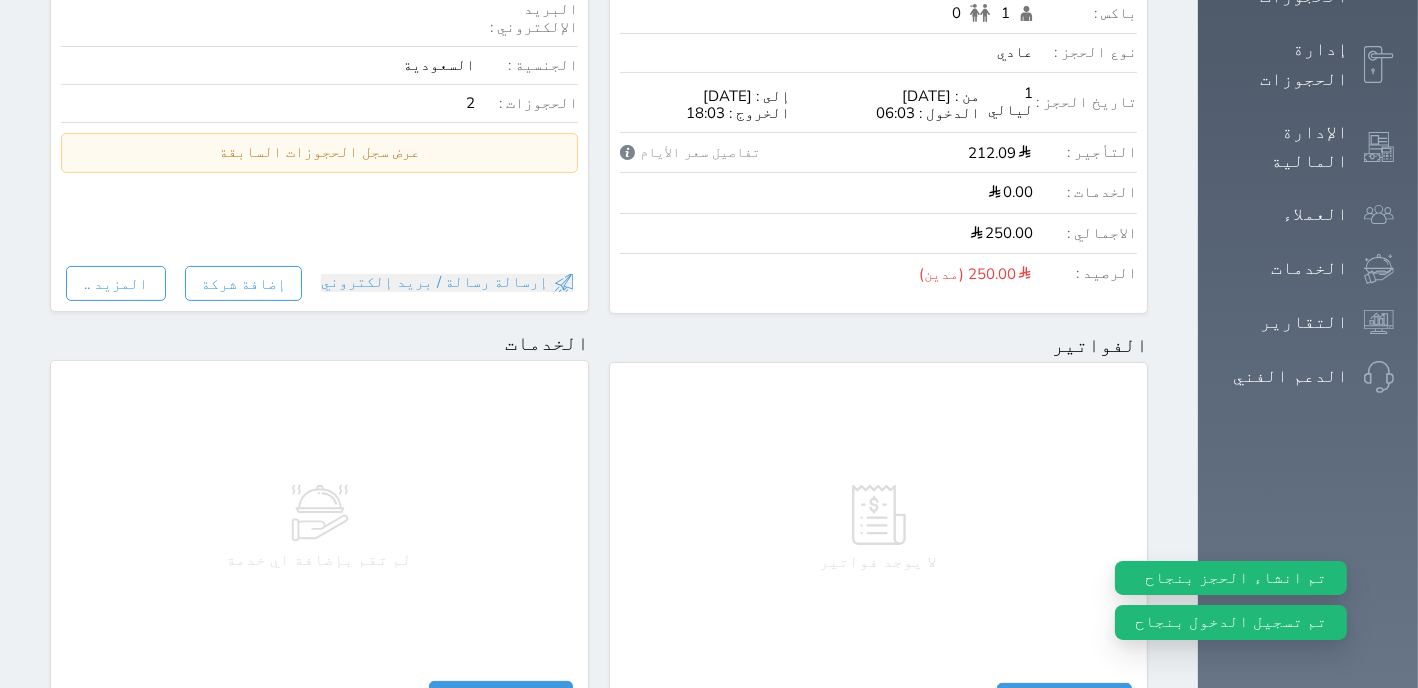 scroll, scrollTop: 1038, scrollLeft: 0, axis: vertical 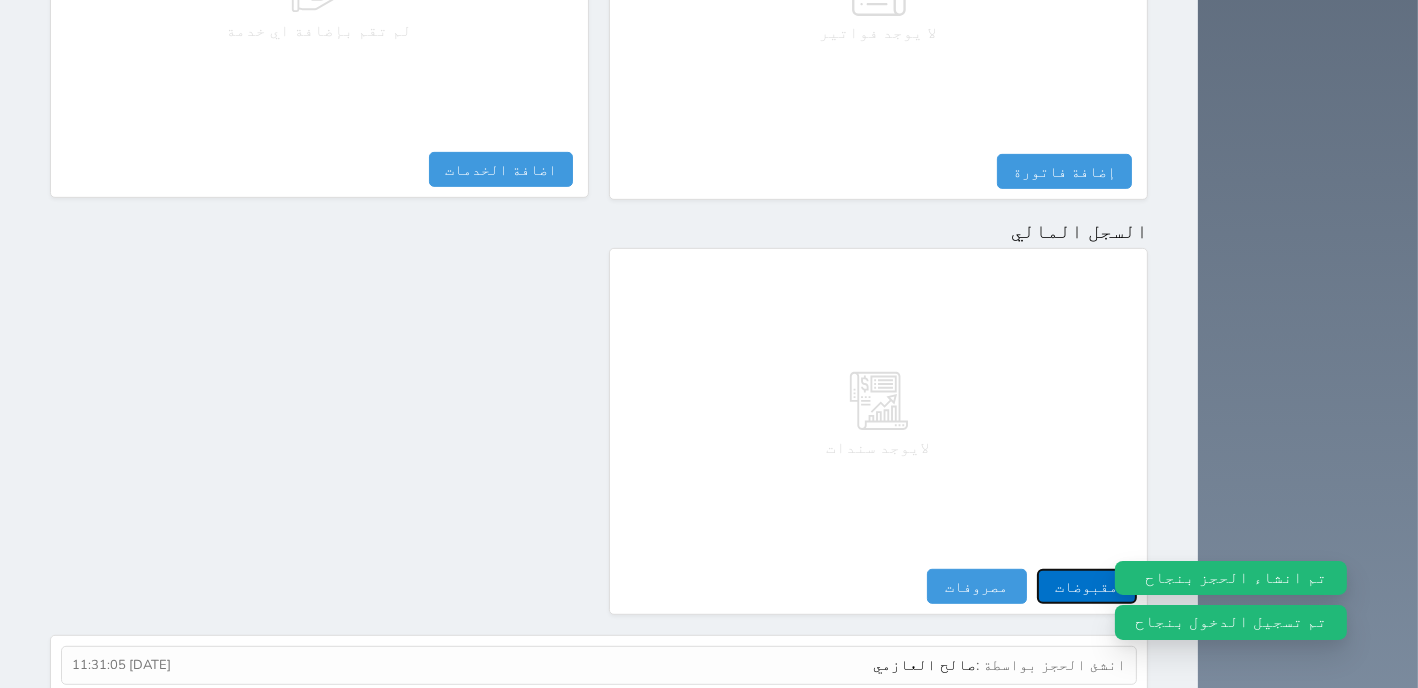 click on "مقبوضات" at bounding box center [1087, 586] 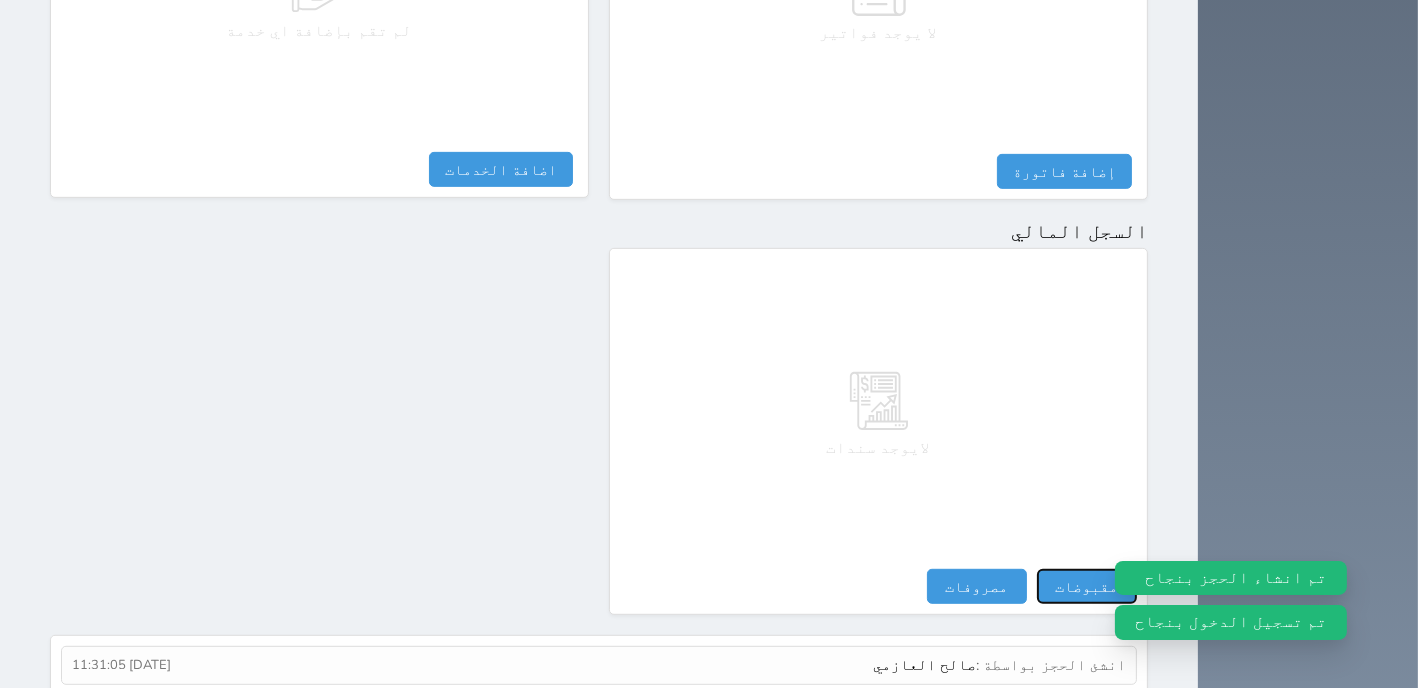 select 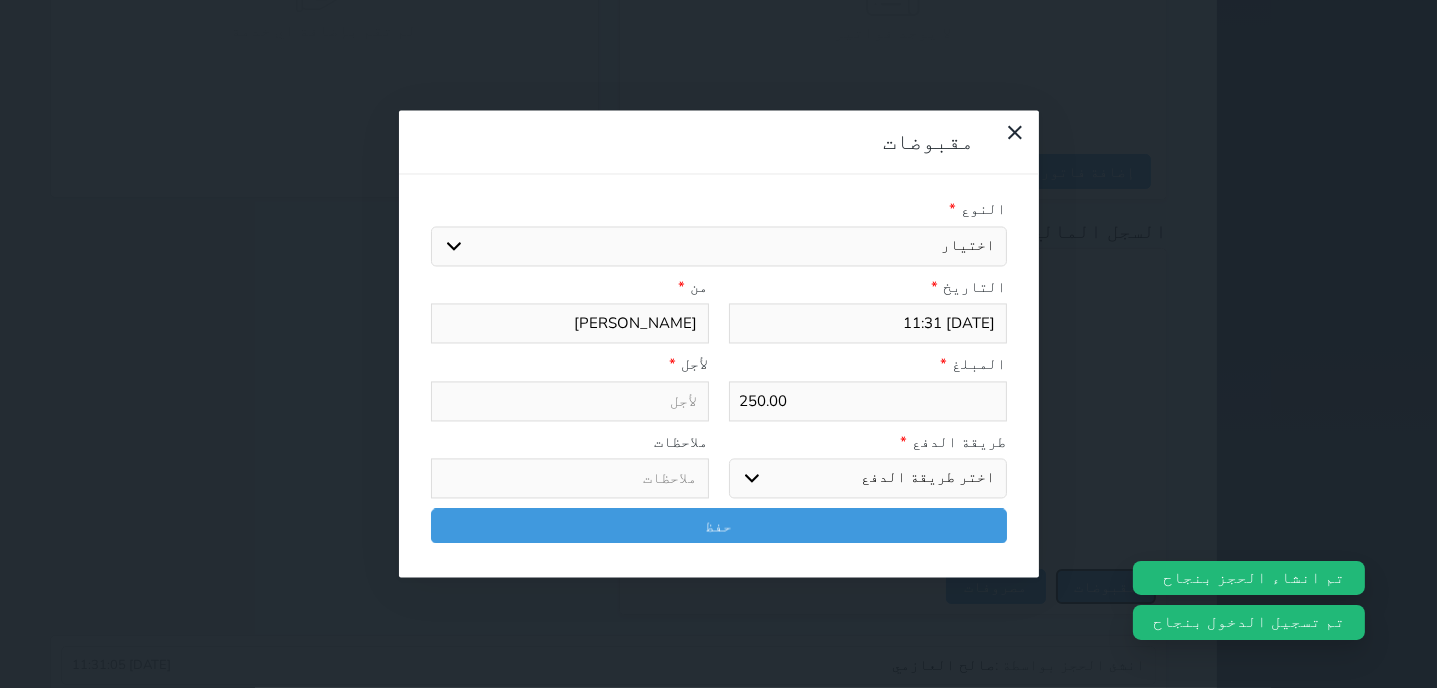 select 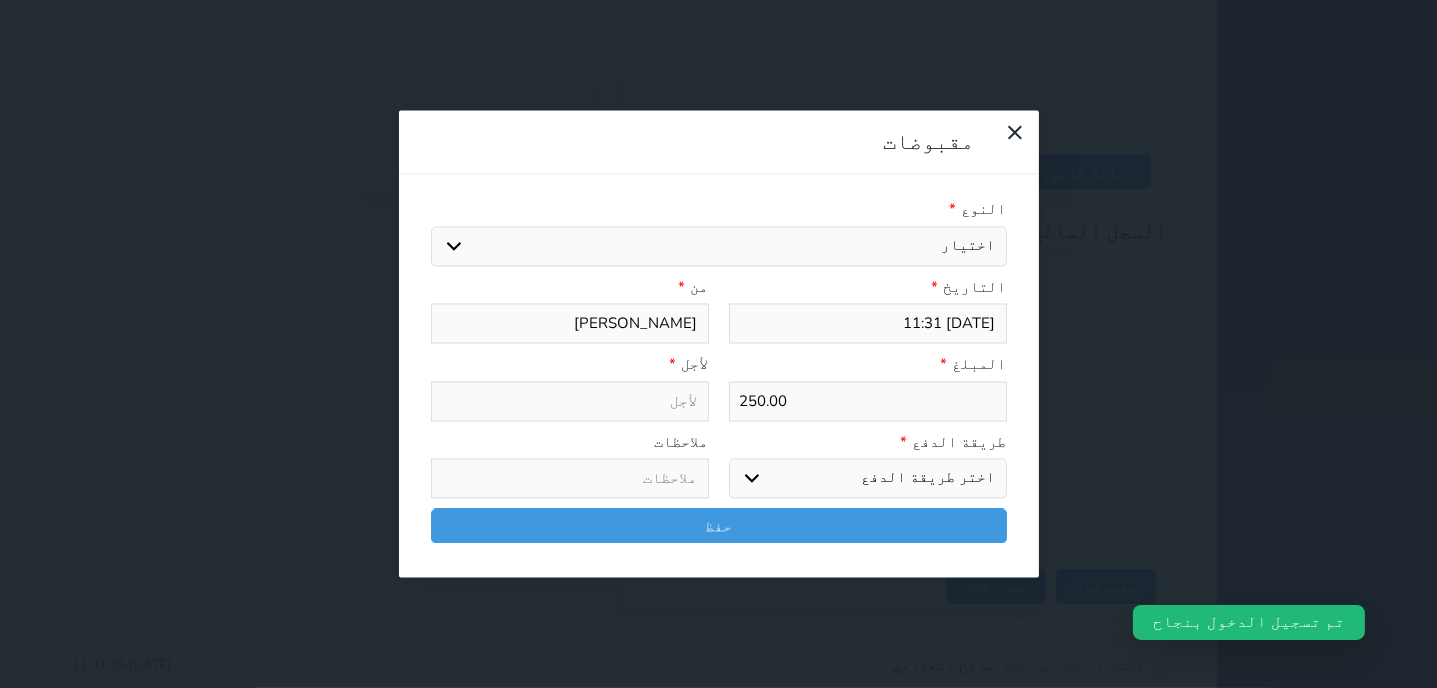 click on "اختيار   مقبوضات عامة قيمة إيجار فواتير تامين عربون لا ينطبق آخر مغسلة واي فاي - الإنترنت مواقف السيارات طعام الأغذية والمشروبات مشروبات المشروبات الباردة المشروبات الساخنة الإفطار غداء عشاء مخبز و كعك حمام سباحة الصالة الرياضية سبا و خدمات الجمال اختيار وإسقاط (خدمات النقل) ميني بار كابل - تلفزيون سرير إضافي تصفيف الشعر التسوق خدمات الجولات السياحية المنظمة خدمات الدليل السياحي" at bounding box center [719, 246] 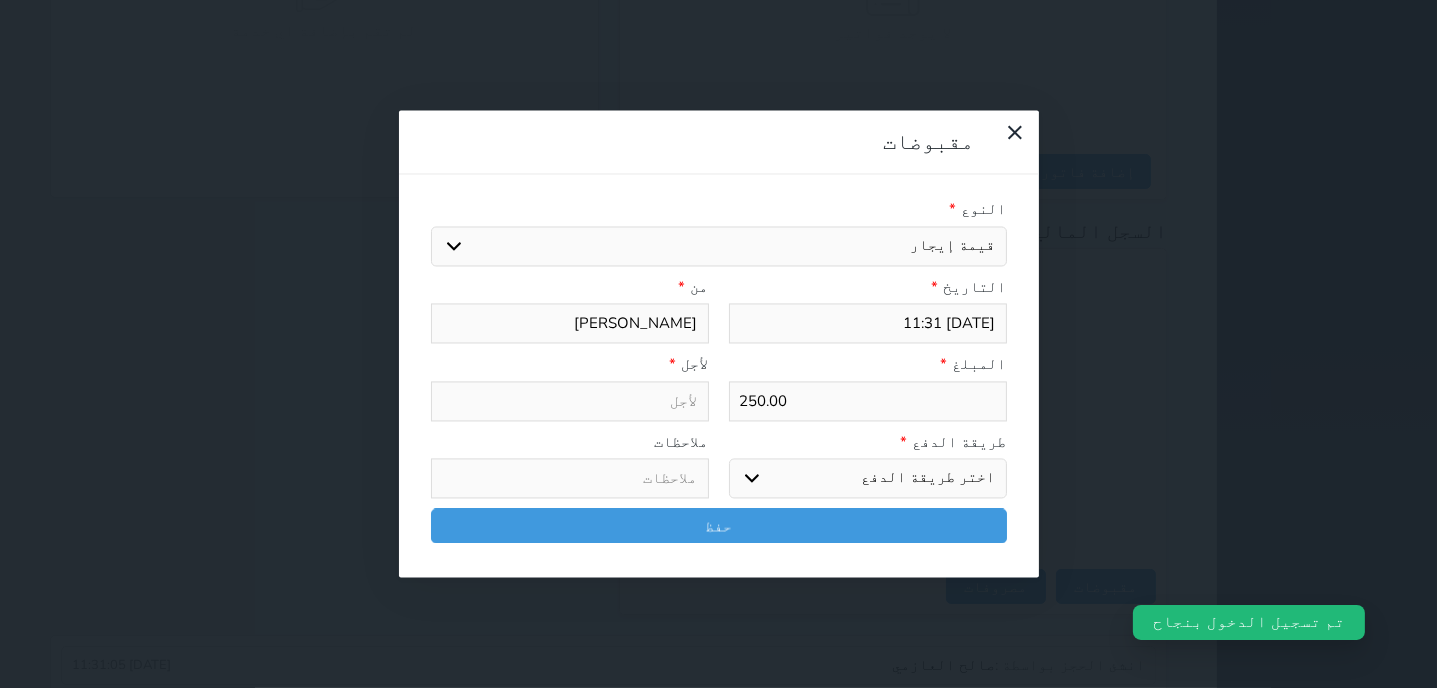 click on "قيمة إيجار" at bounding box center (0, 0) 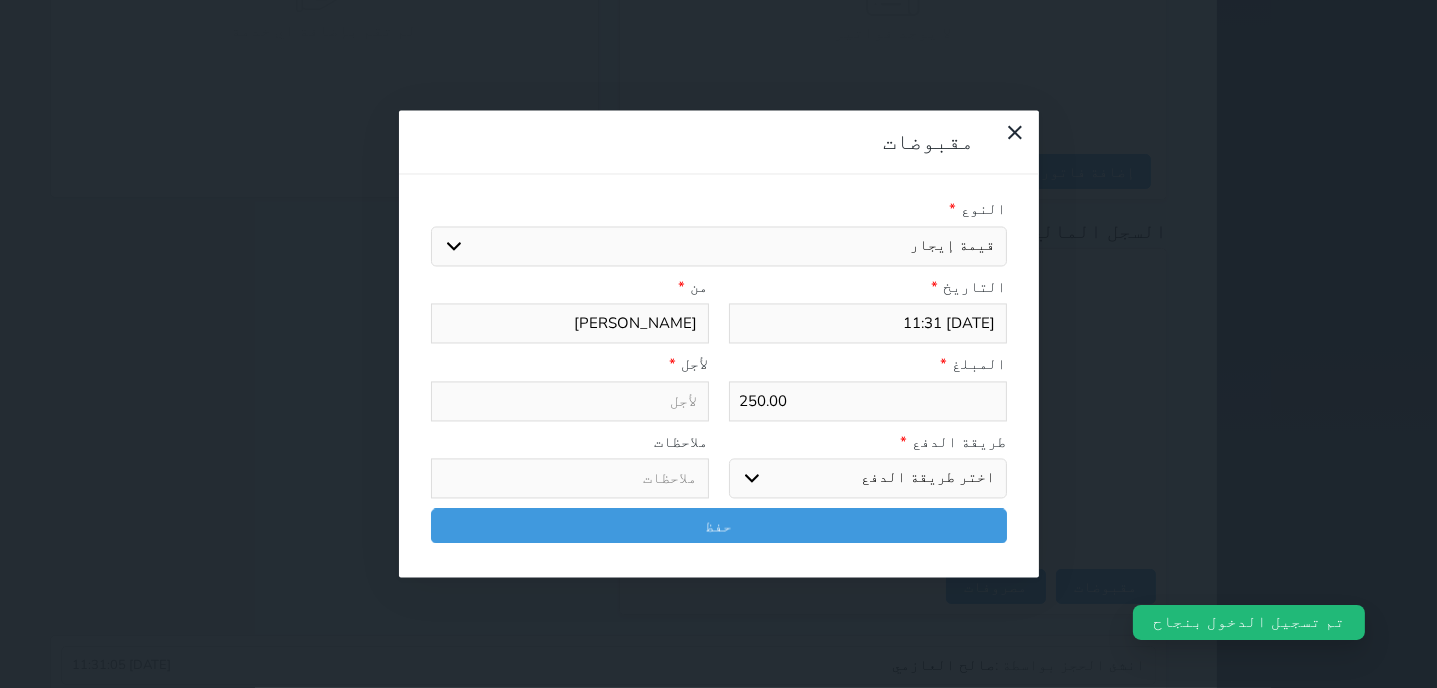 type on "قيمة إيجار - الوحدة - 301" 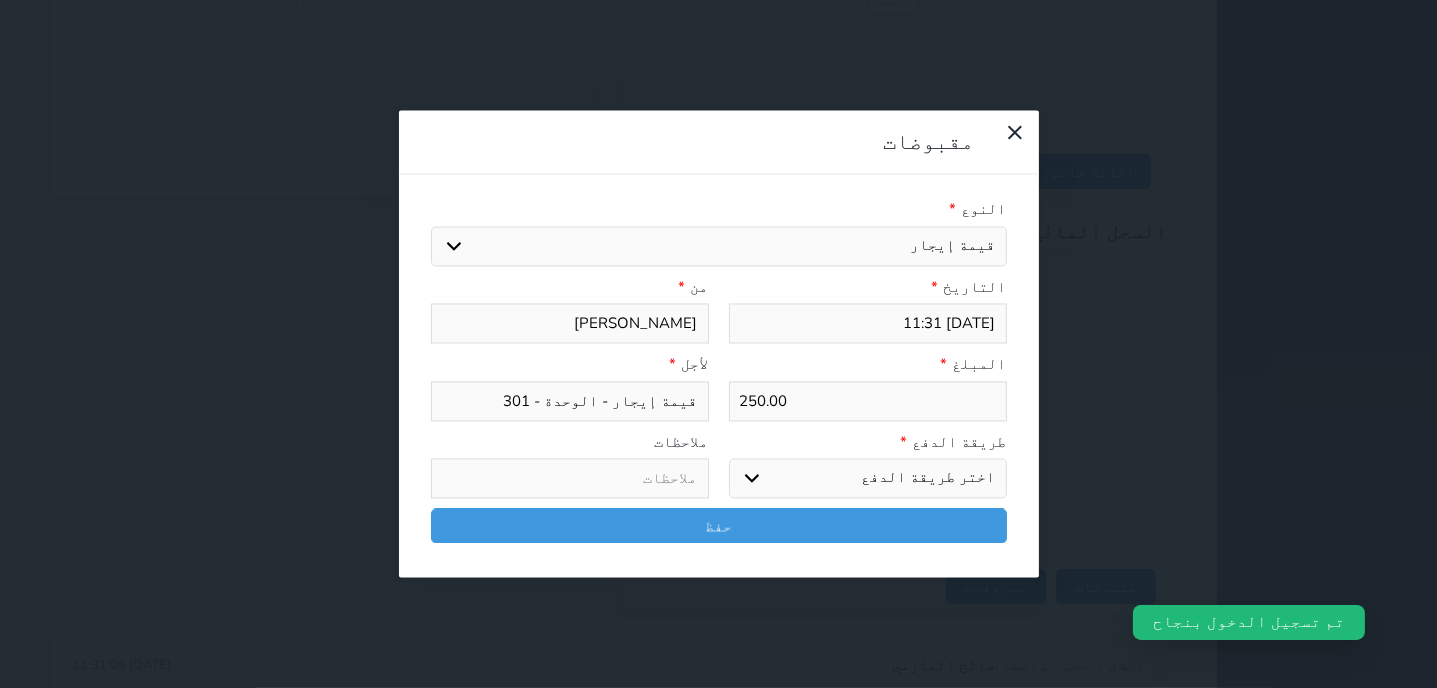 click on "اختر طريقة الدفع   دفع نقدى   تحويل بنكى   مدى   بطاقة ائتمان   آجل" at bounding box center (868, 479) 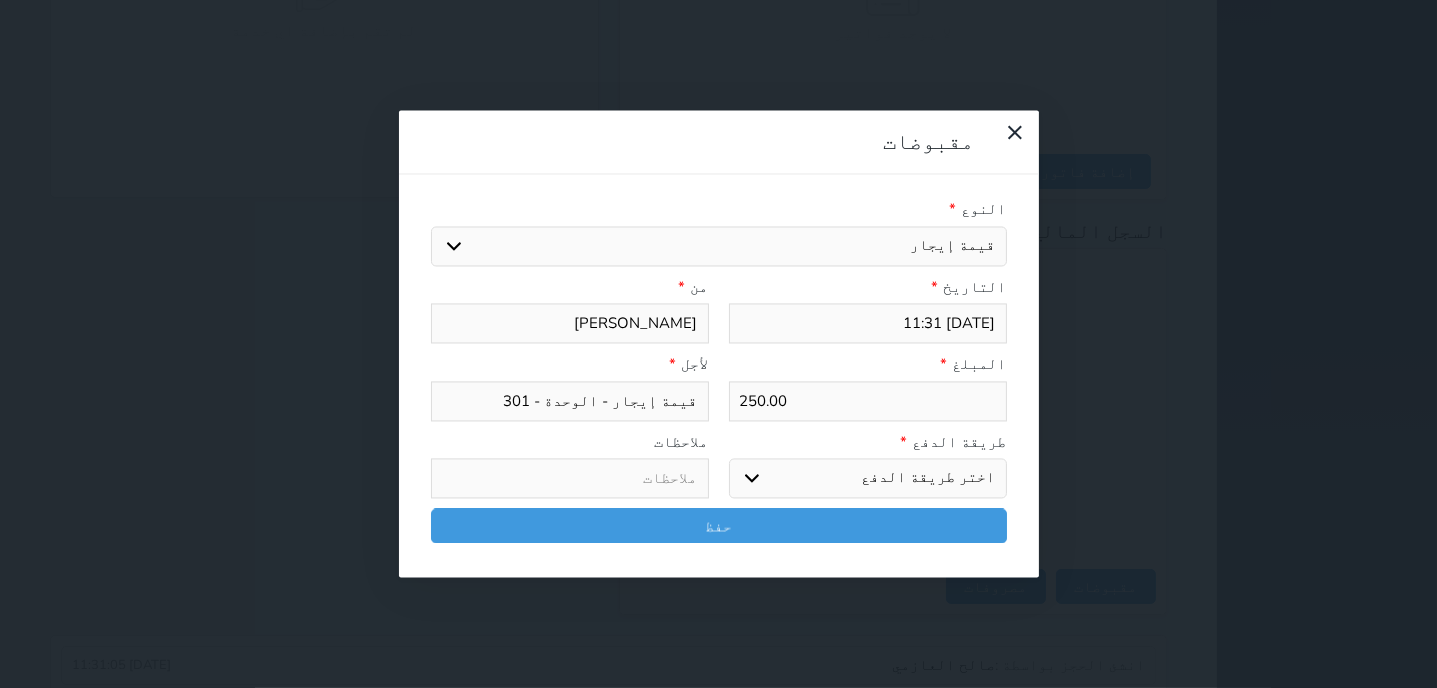 select on "mada" 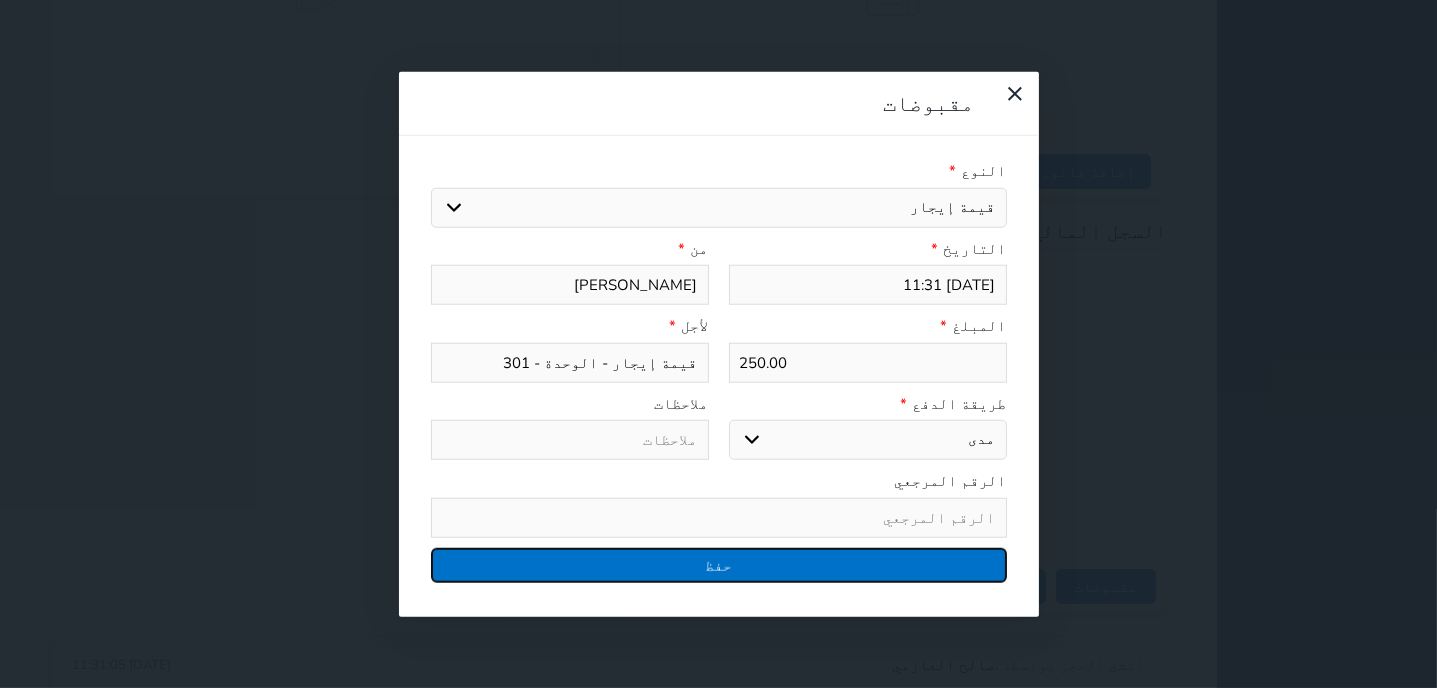 click on "حفظ" at bounding box center [719, 564] 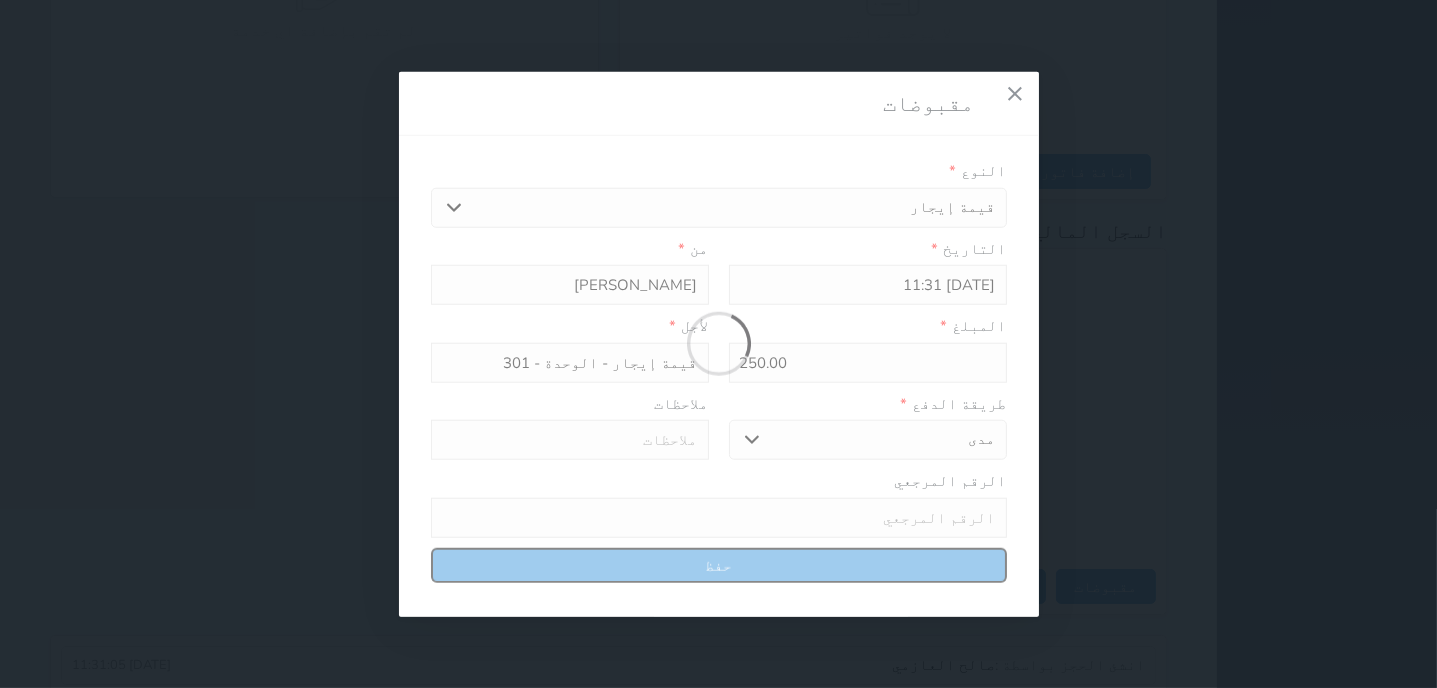 select 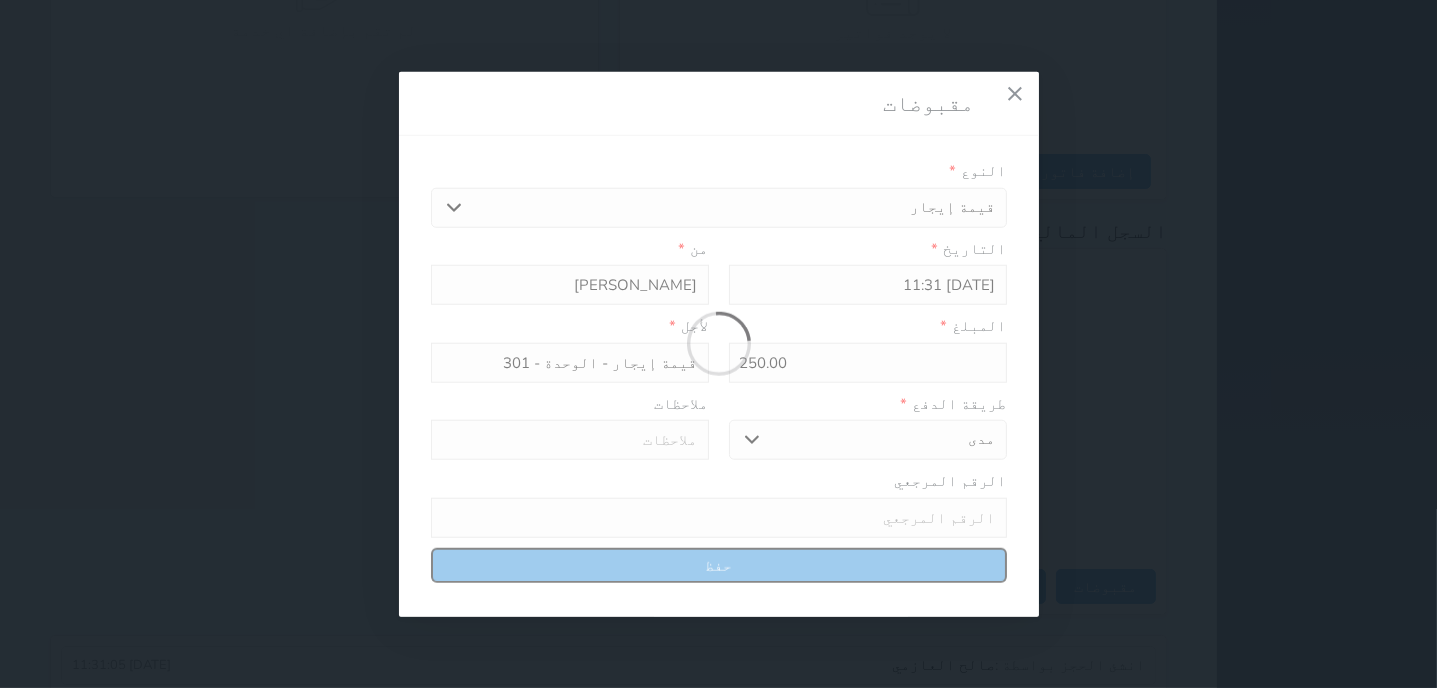 type 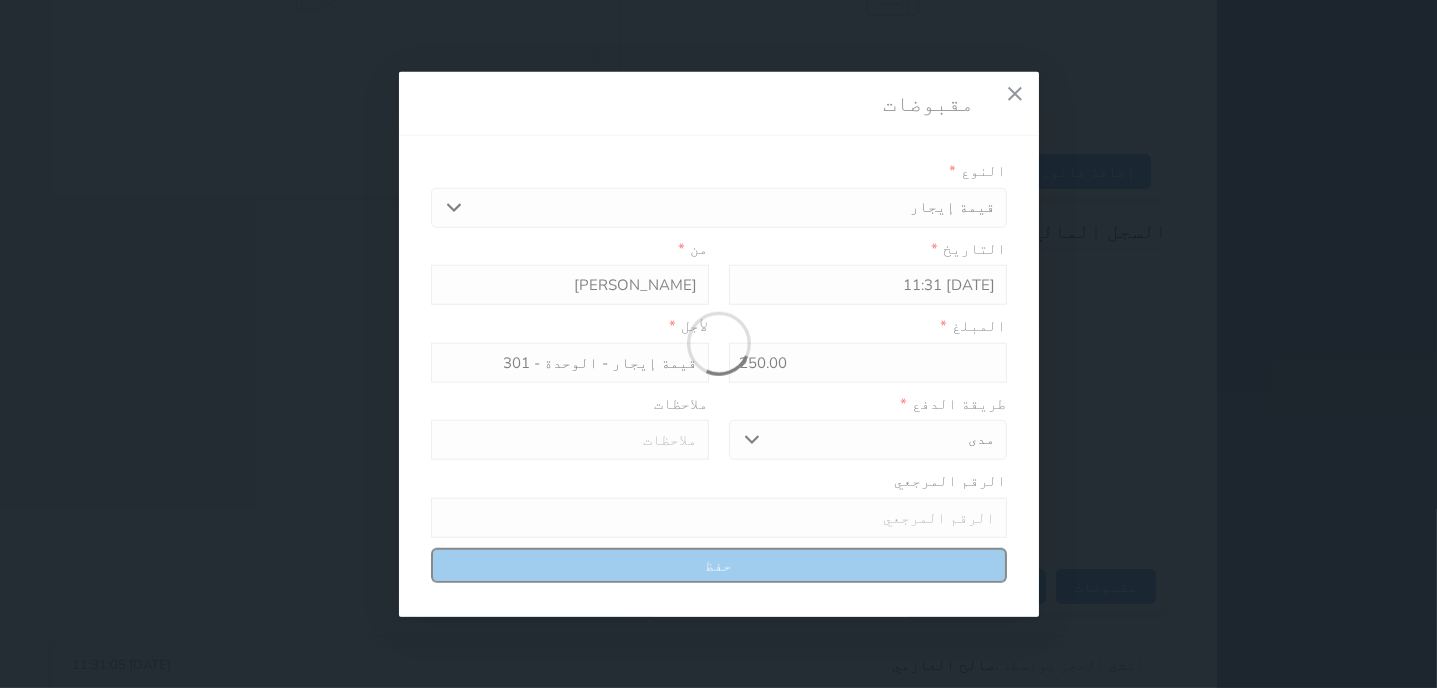 type on "0" 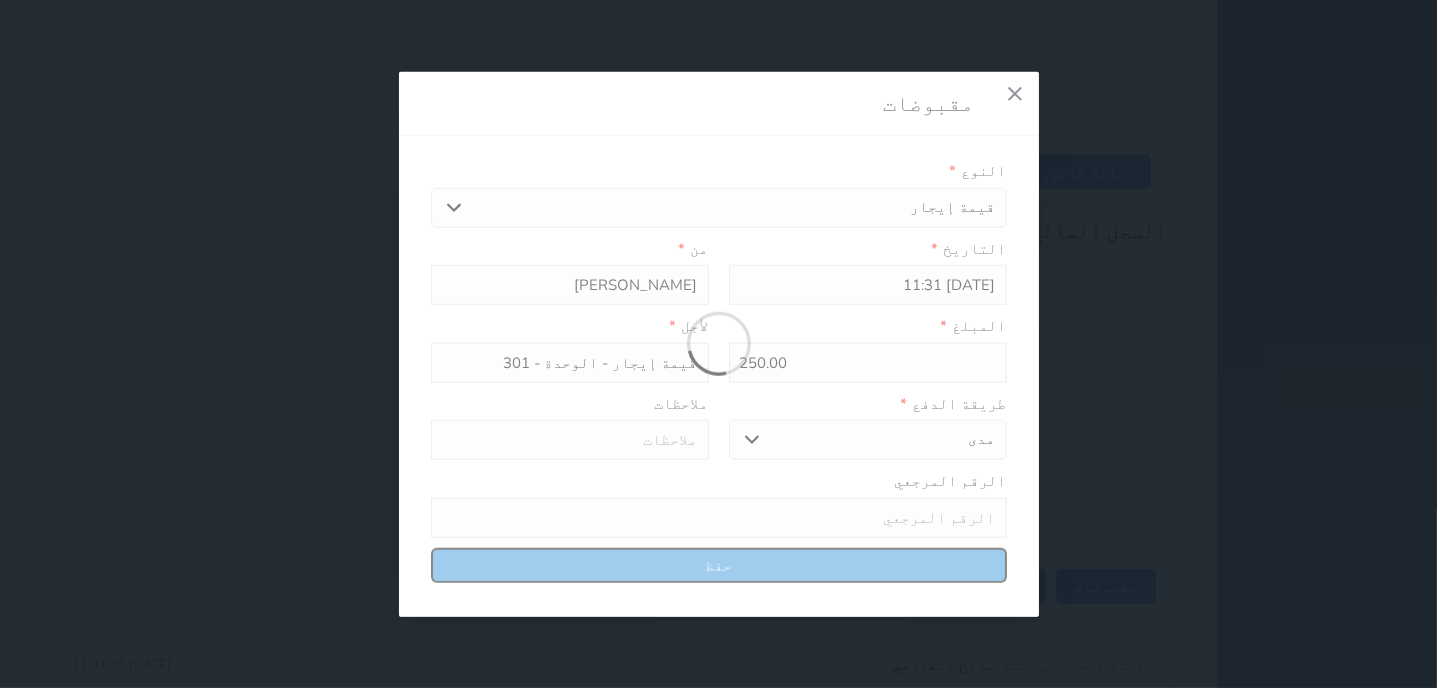 select 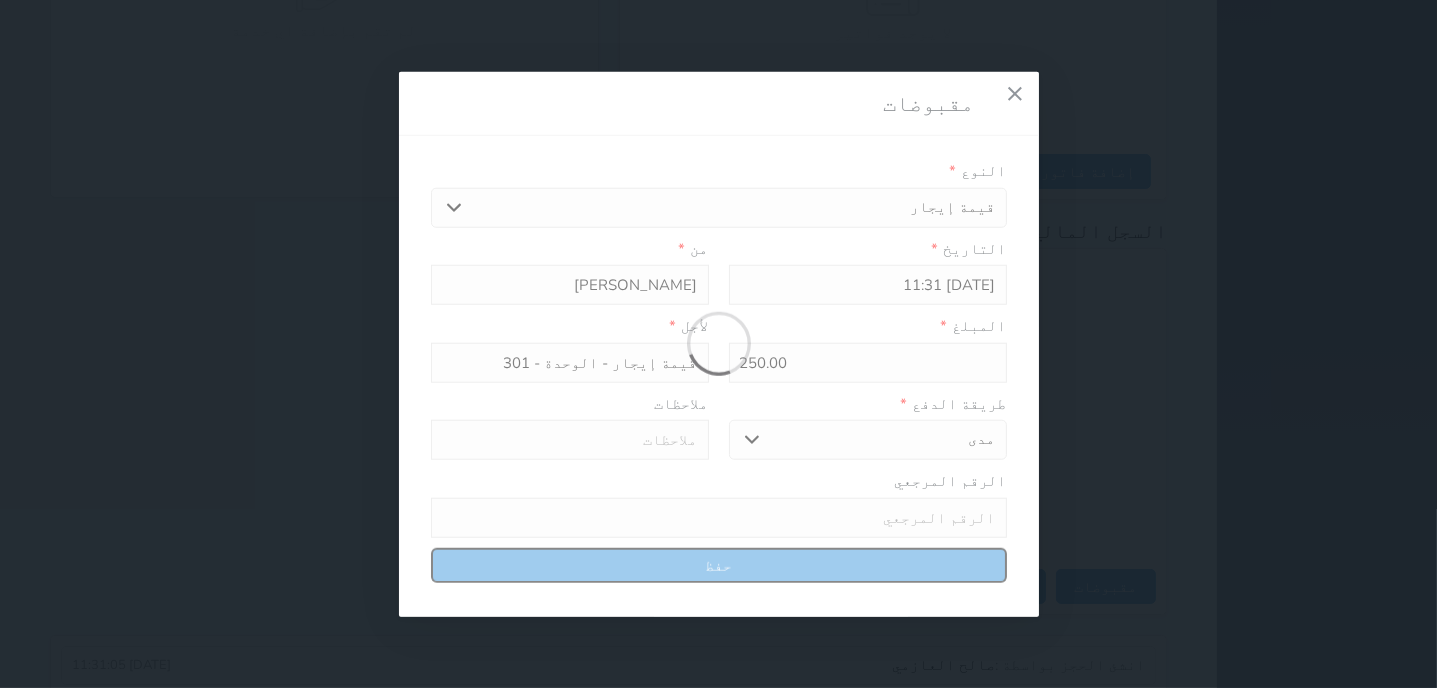 type on "0" 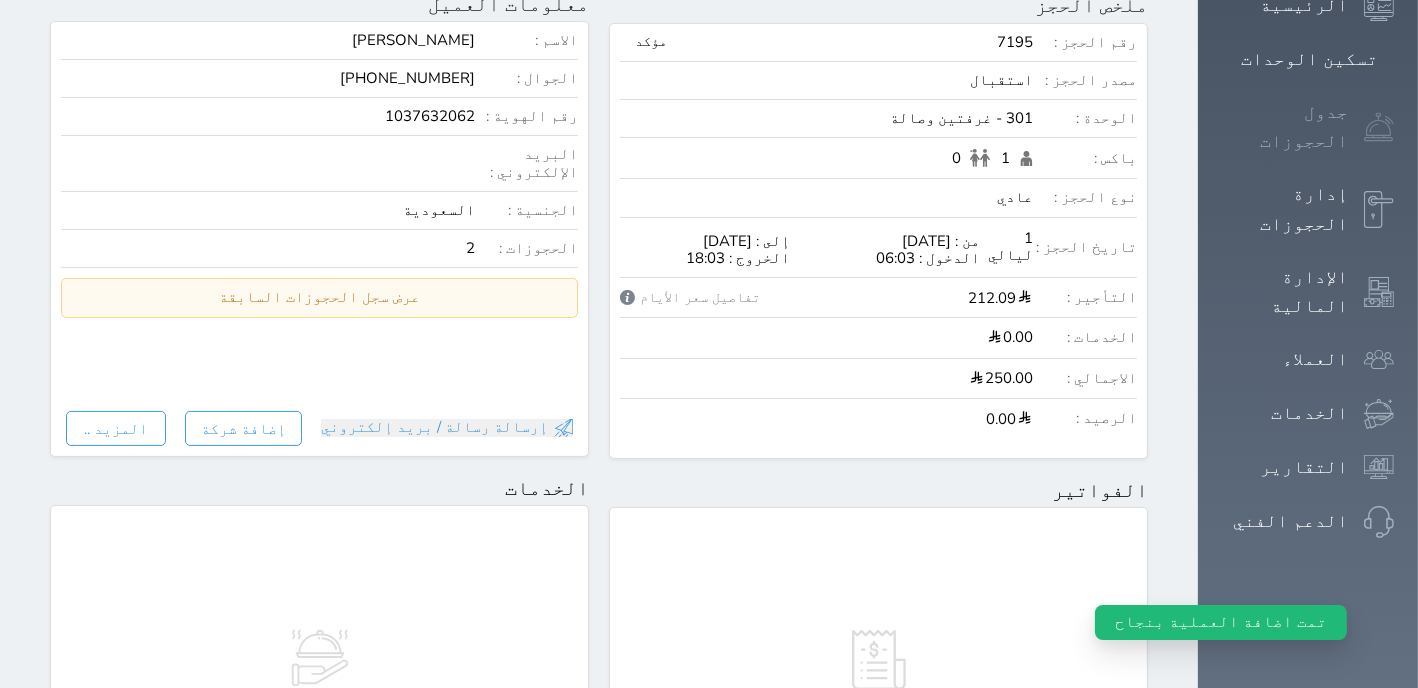 scroll, scrollTop: 147, scrollLeft: 0, axis: vertical 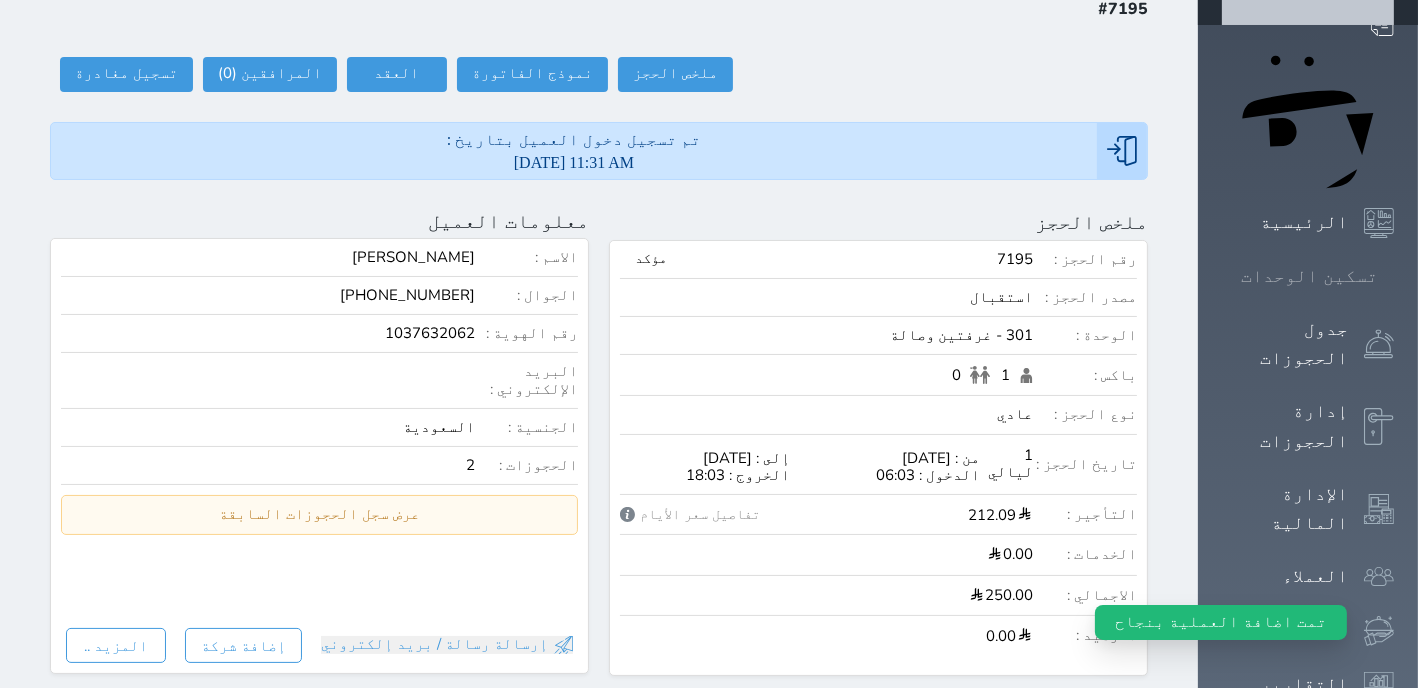 click on "تسكين الوحدات" at bounding box center (1309, 276) 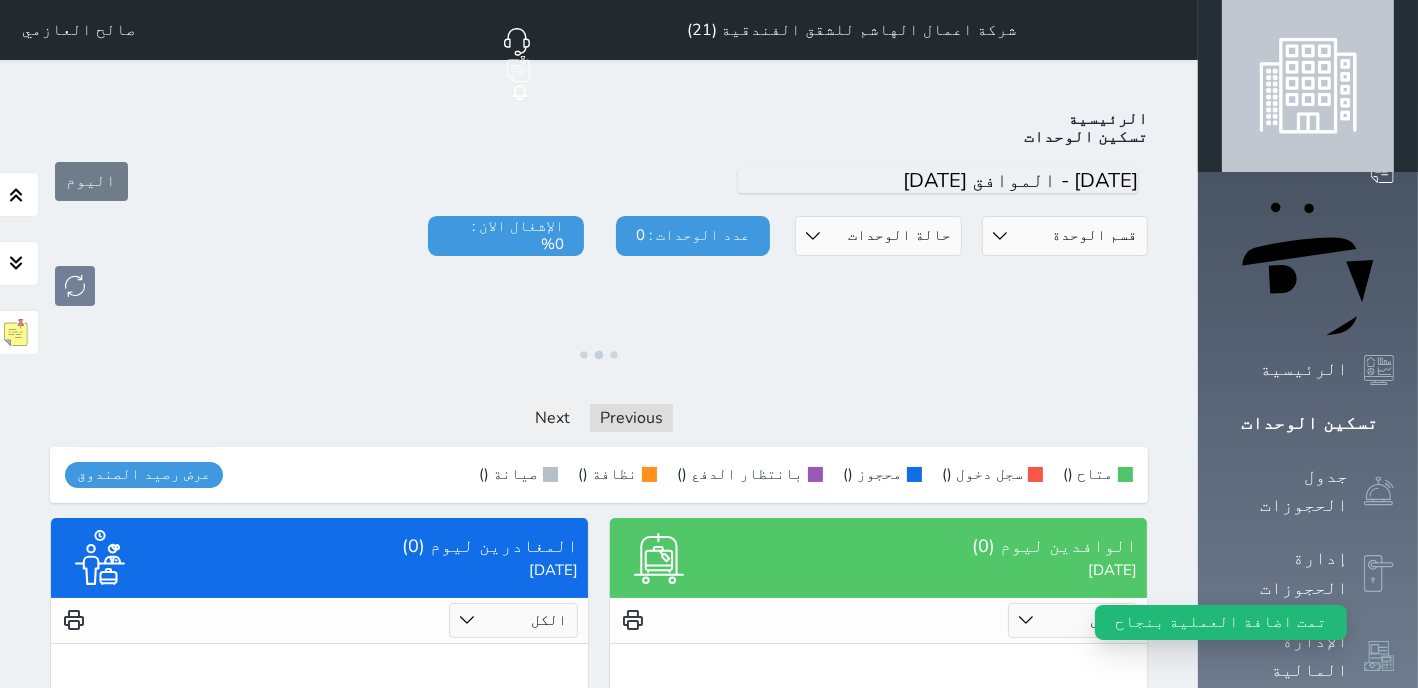 scroll, scrollTop: 165, scrollLeft: 0, axis: vertical 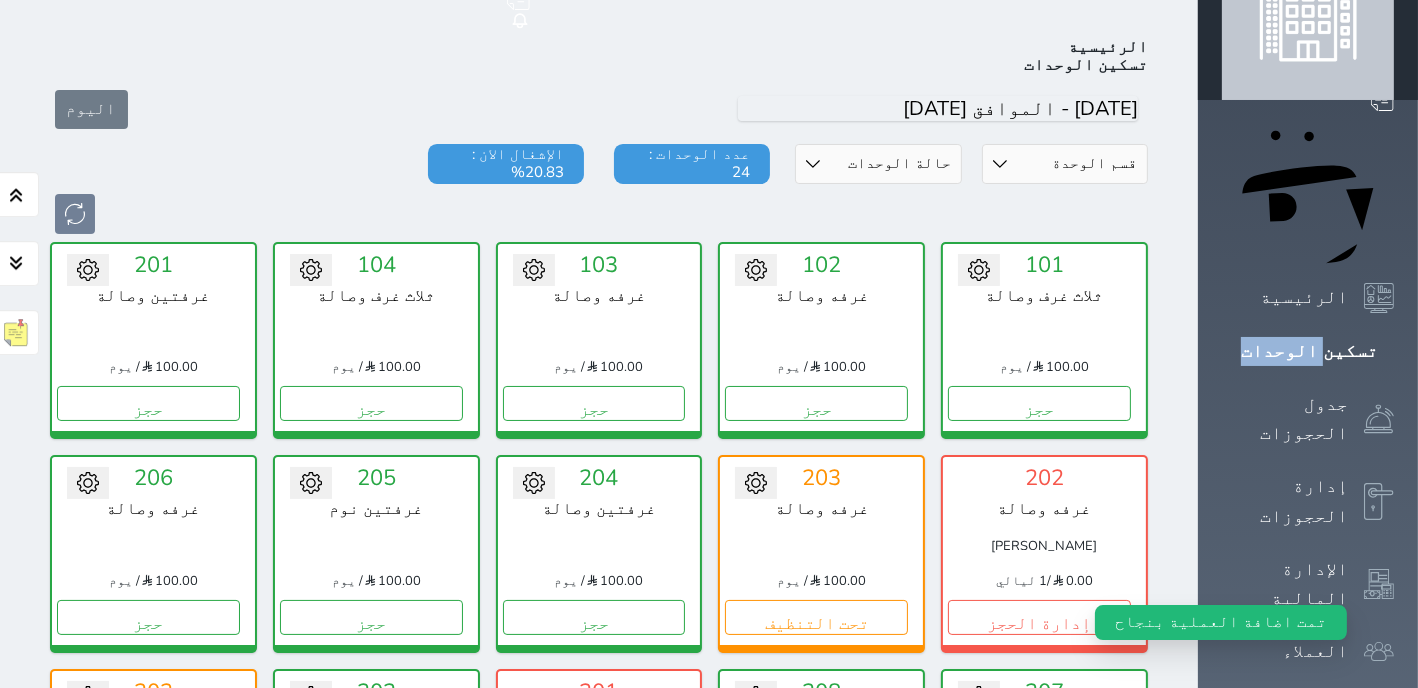 drag, startPoint x: 1355, startPoint y: 191, endPoint x: 1392, endPoint y: 194, distance: 37.12142 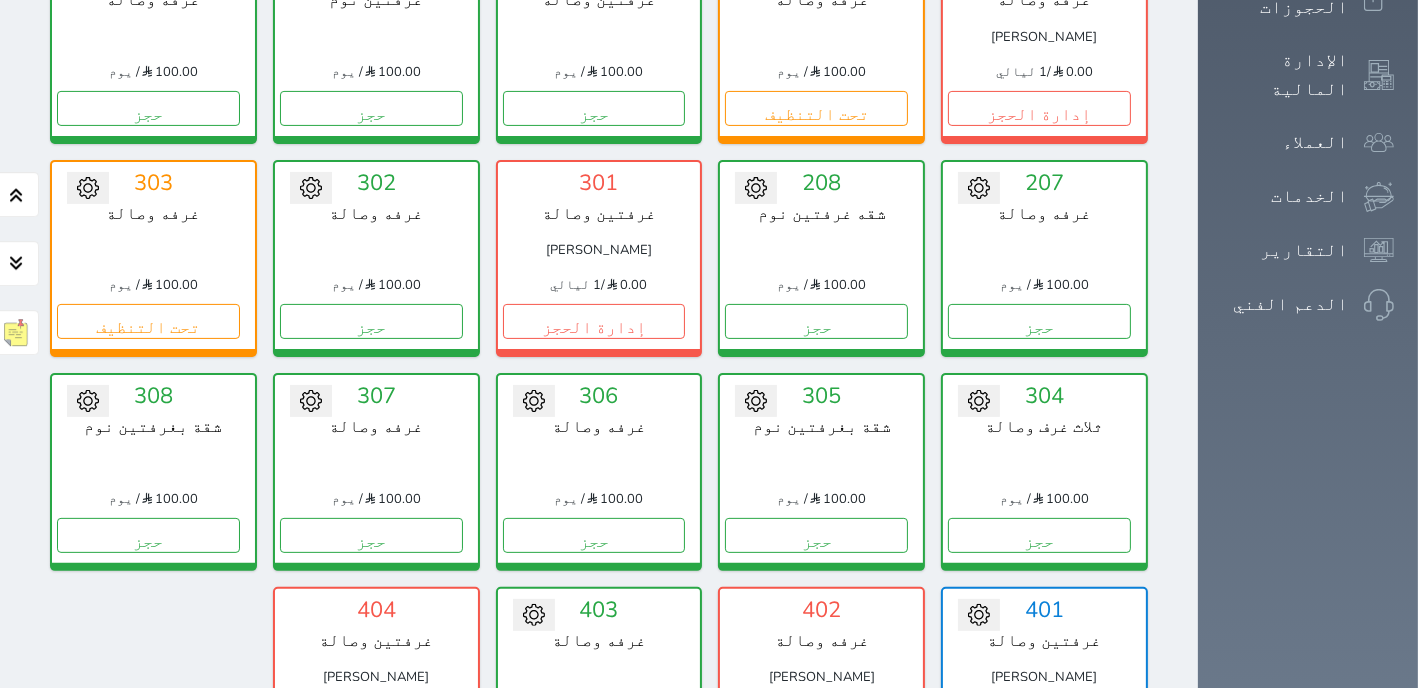 scroll, scrollTop: 871, scrollLeft: 0, axis: vertical 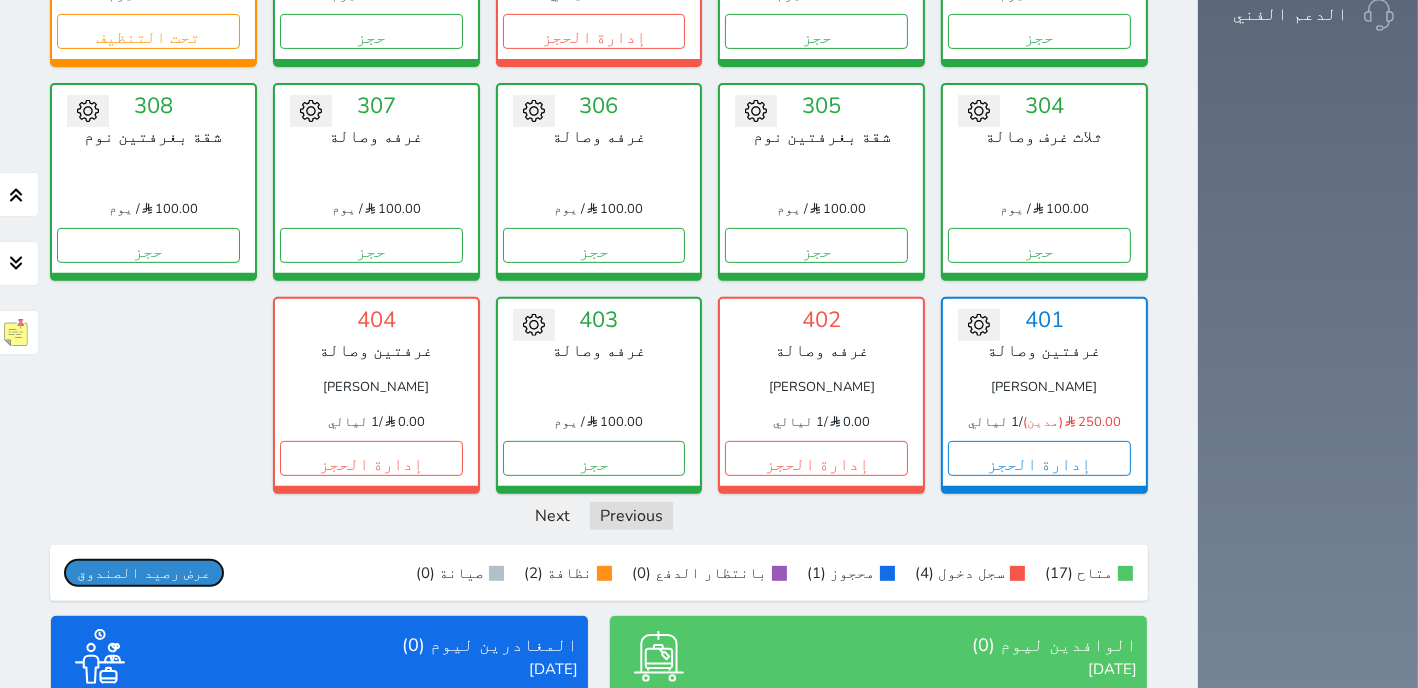 click on "عرض رصيد الصندوق" at bounding box center [144, 573] 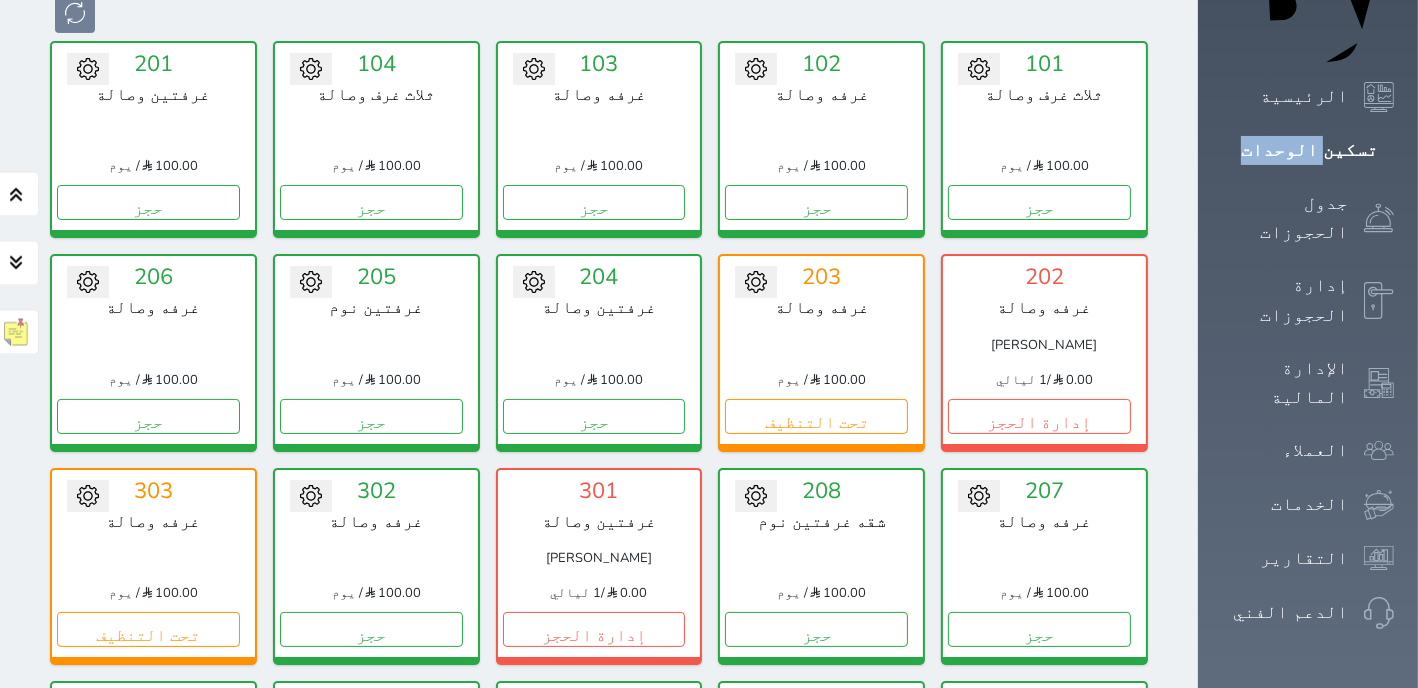 scroll, scrollTop: 0, scrollLeft: 0, axis: both 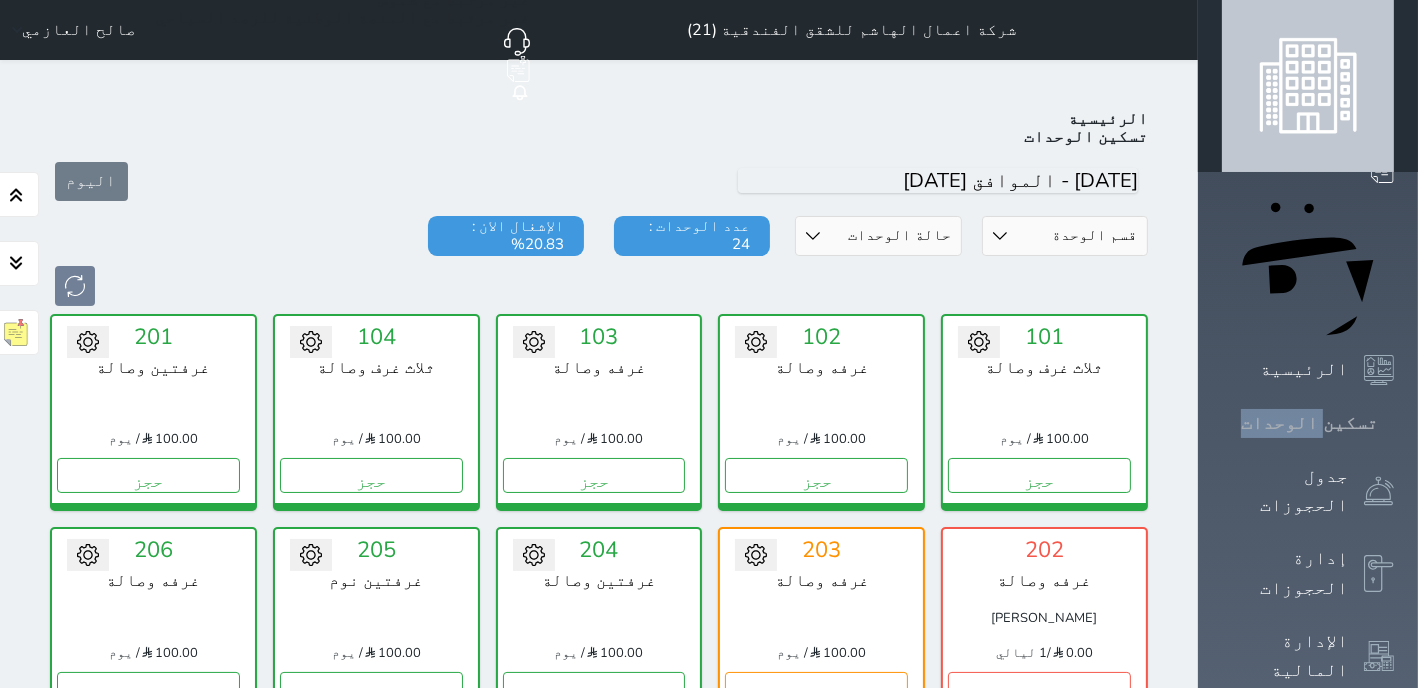 click on "تسكين الوحدات" at bounding box center [1308, 423] 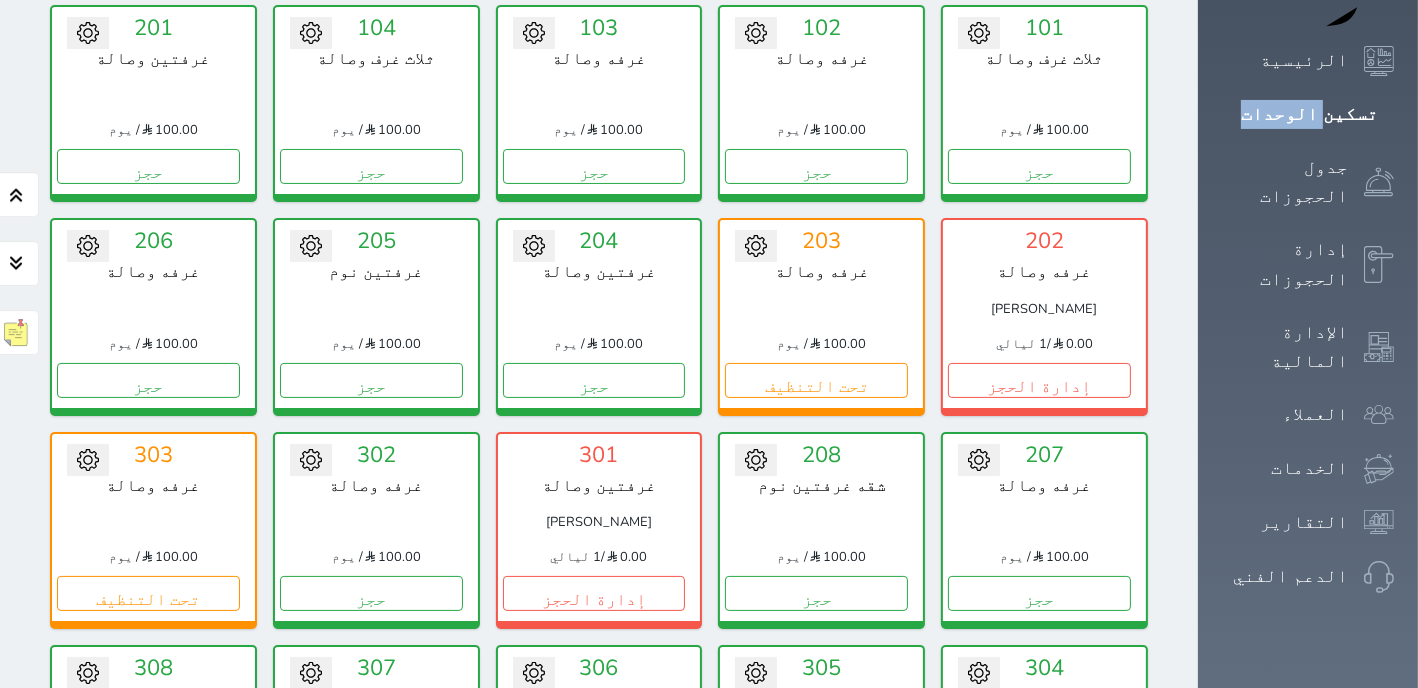 scroll, scrollTop: 509, scrollLeft: 0, axis: vertical 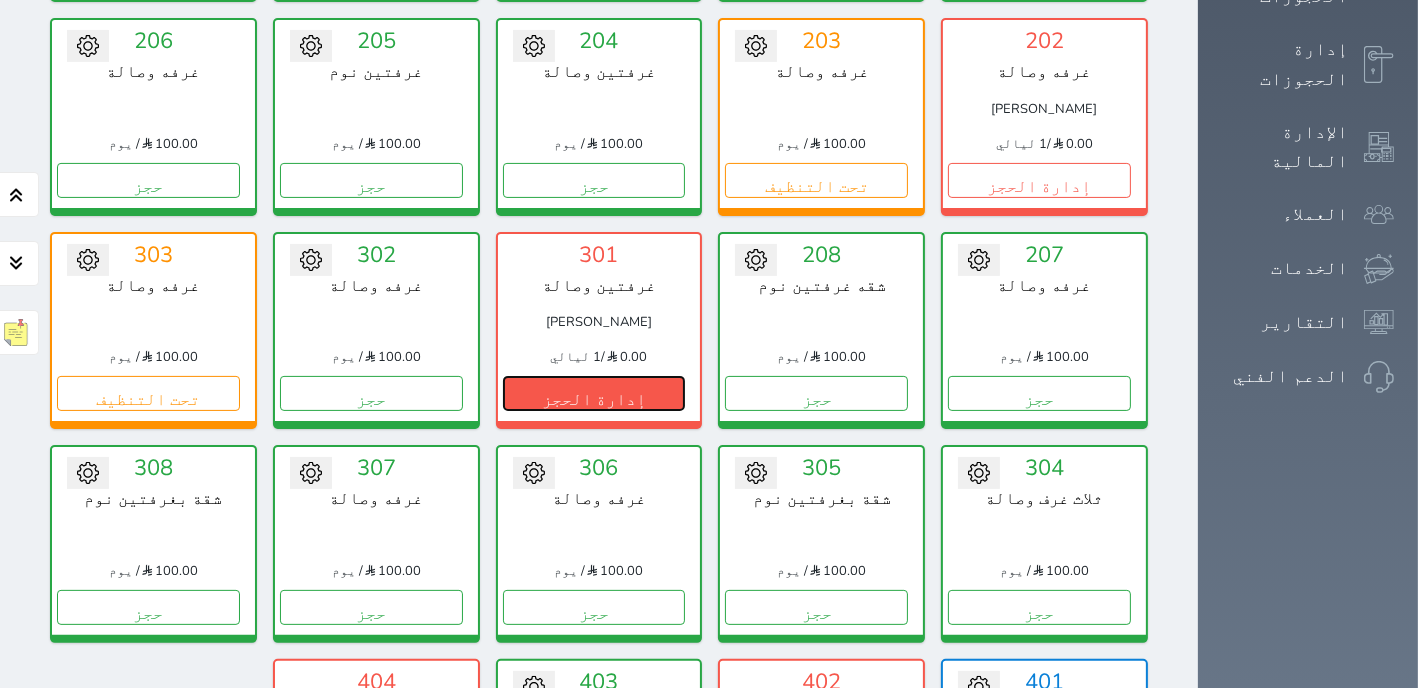 click on "إدارة الحجز" at bounding box center (594, 393) 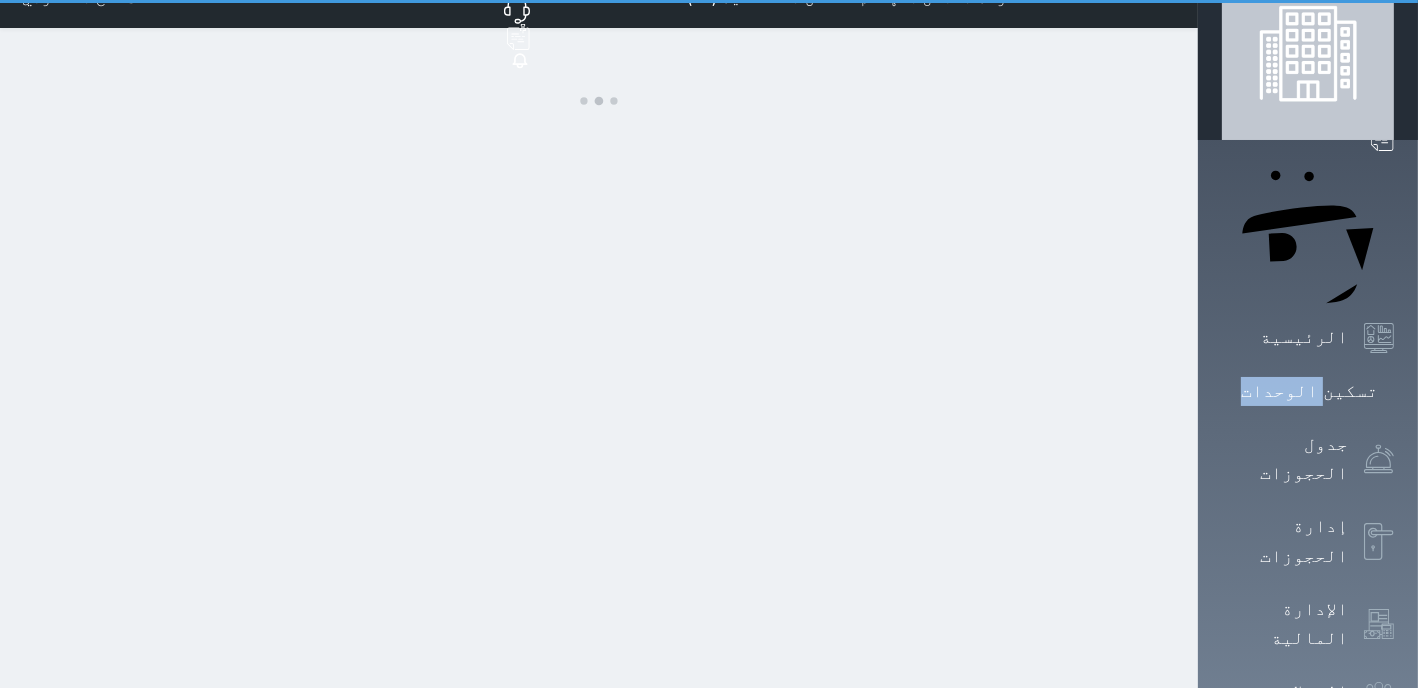 scroll, scrollTop: 0, scrollLeft: 0, axis: both 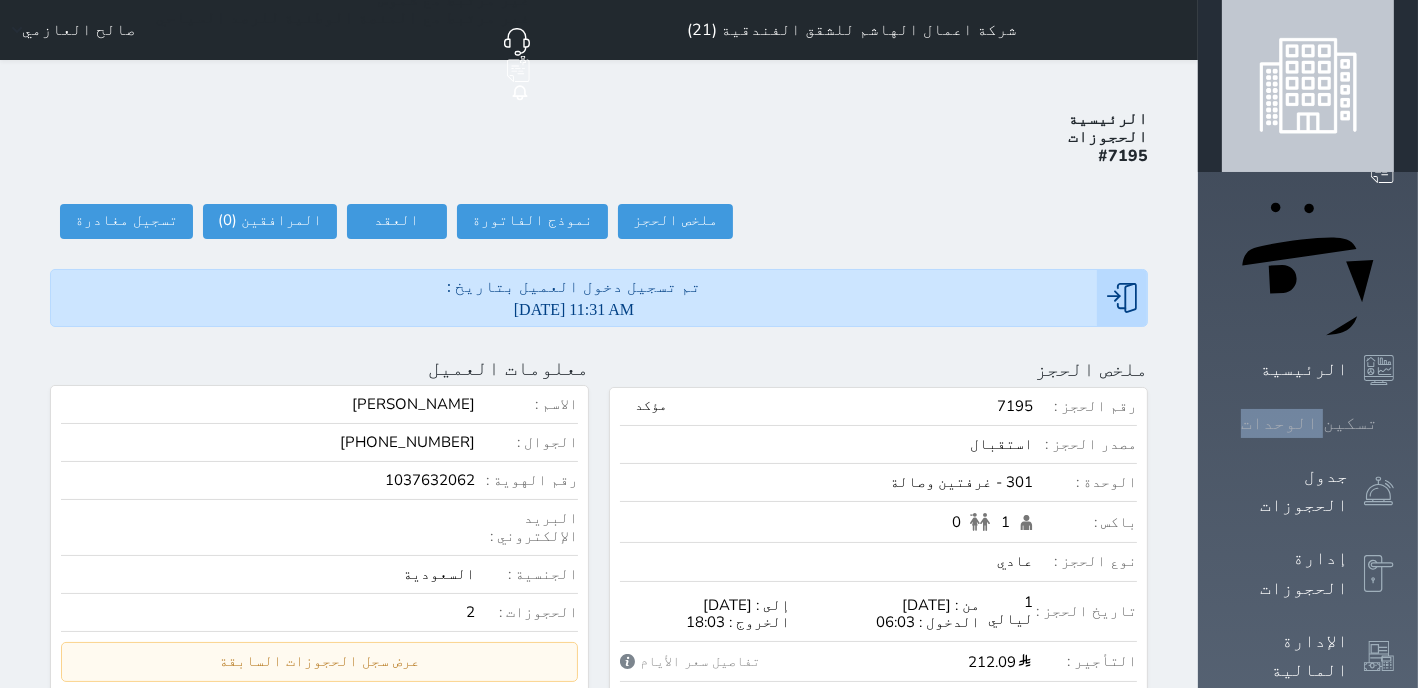 click on "تسكين الوحدات" at bounding box center [1308, 423] 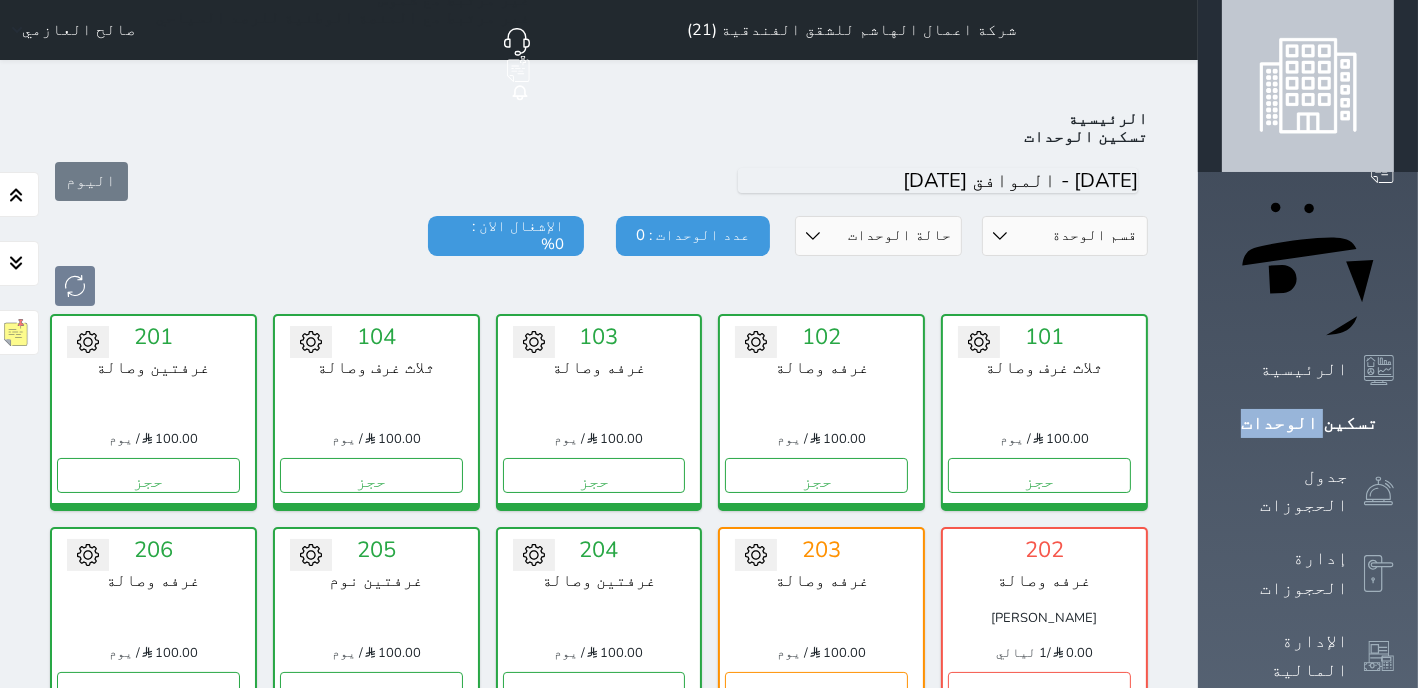 scroll, scrollTop: 491, scrollLeft: 0, axis: vertical 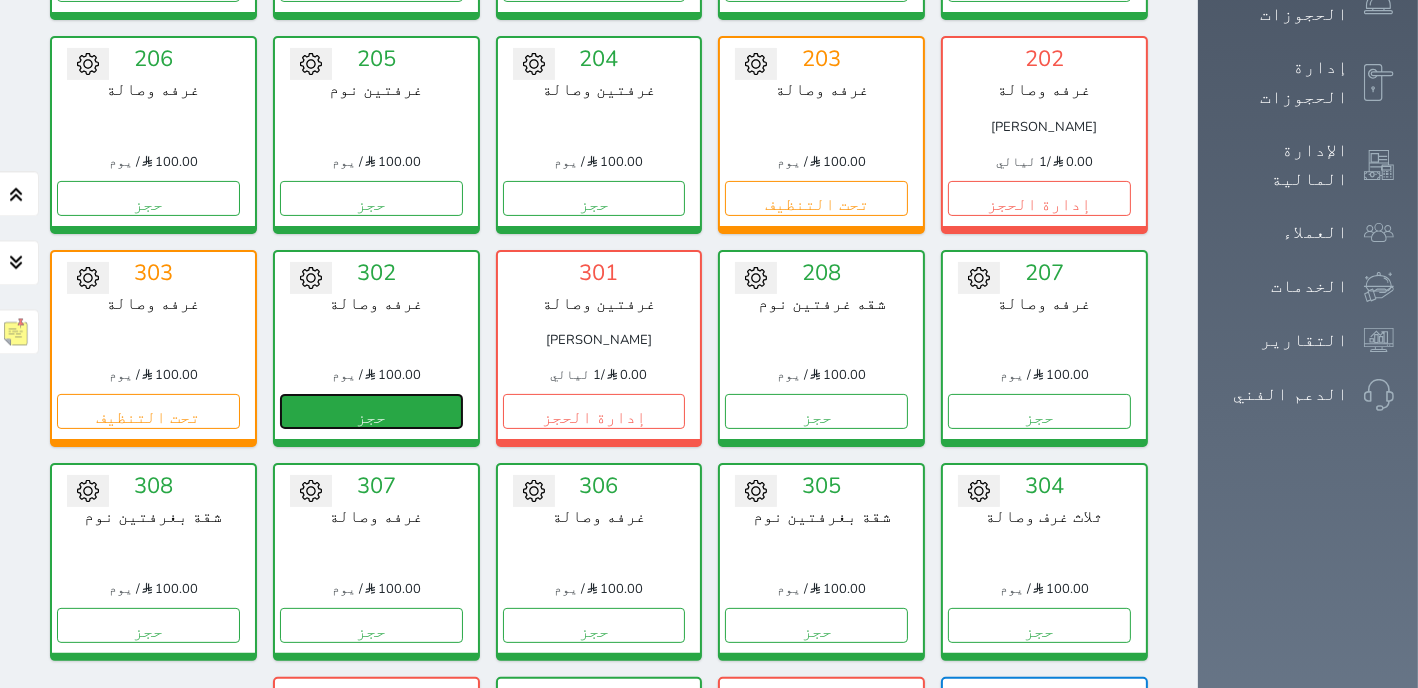 click on "حجز" at bounding box center [371, 411] 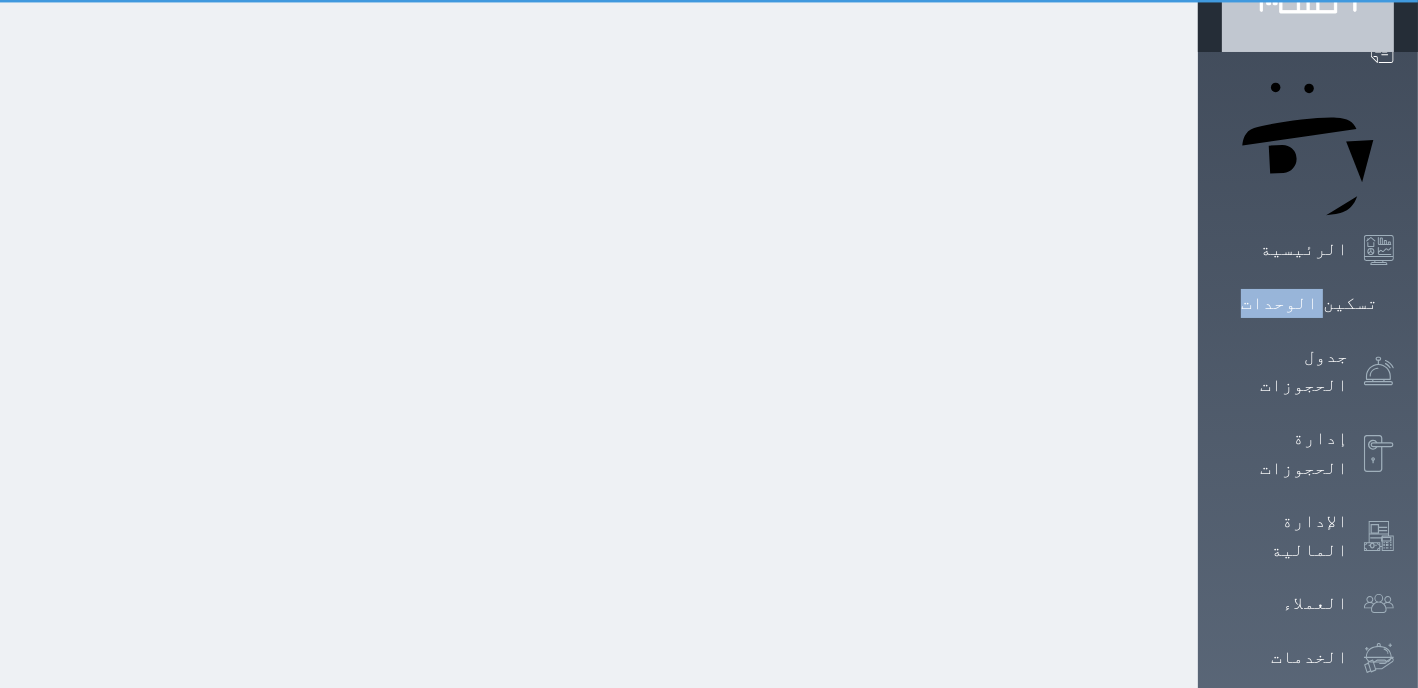 drag, startPoint x: 381, startPoint y: 342, endPoint x: 476, endPoint y: 551, distance: 229.57788 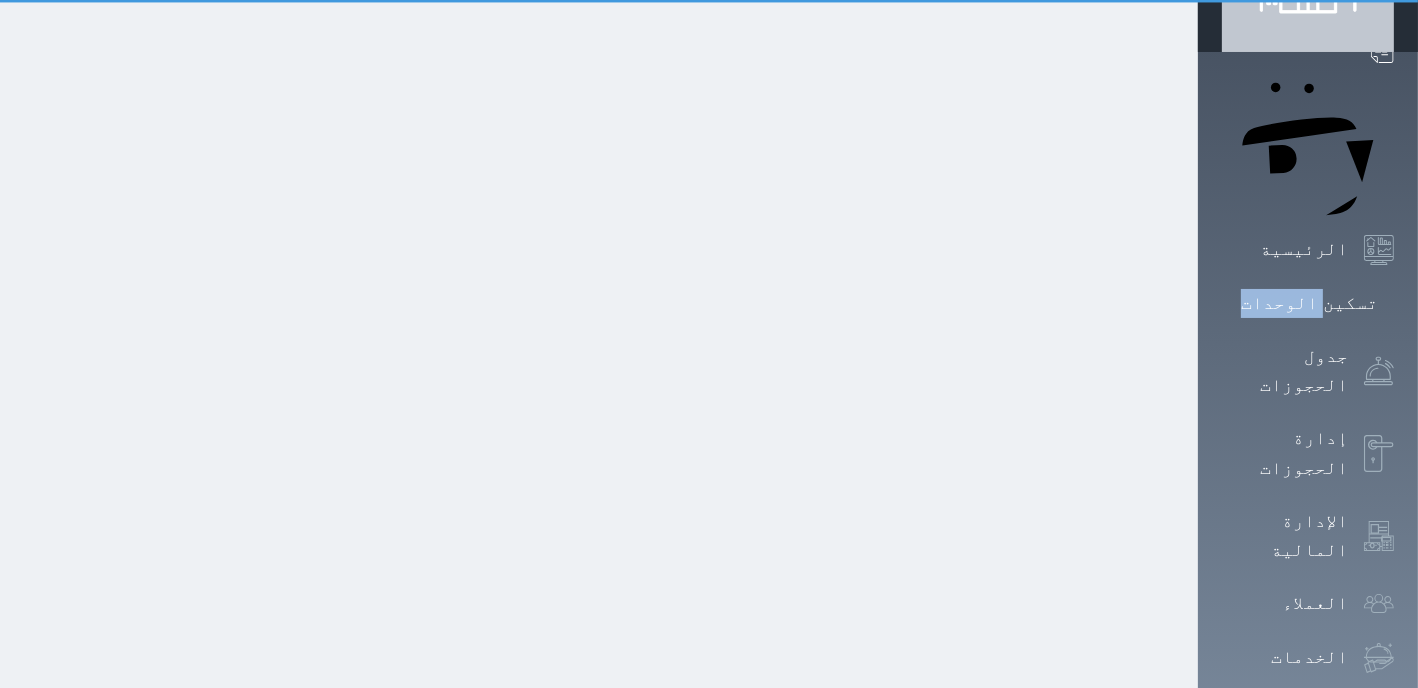 scroll, scrollTop: 24, scrollLeft: 0, axis: vertical 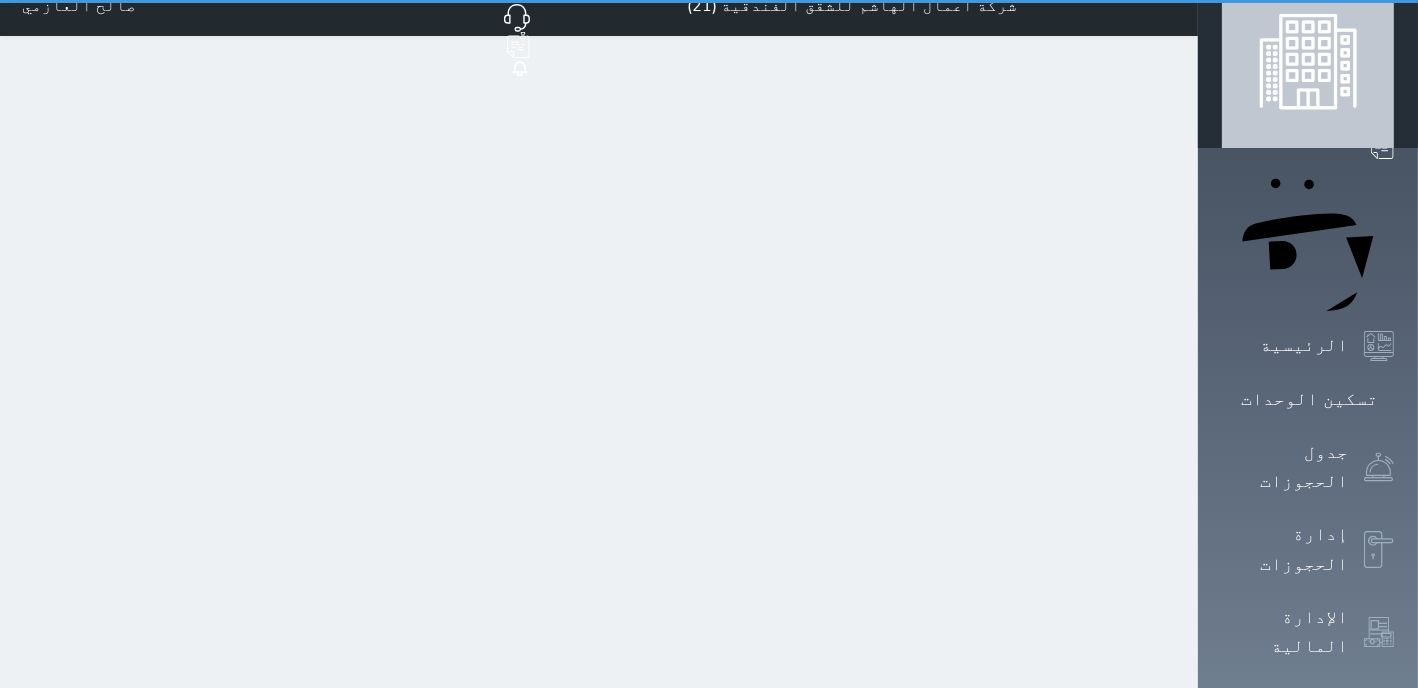 select 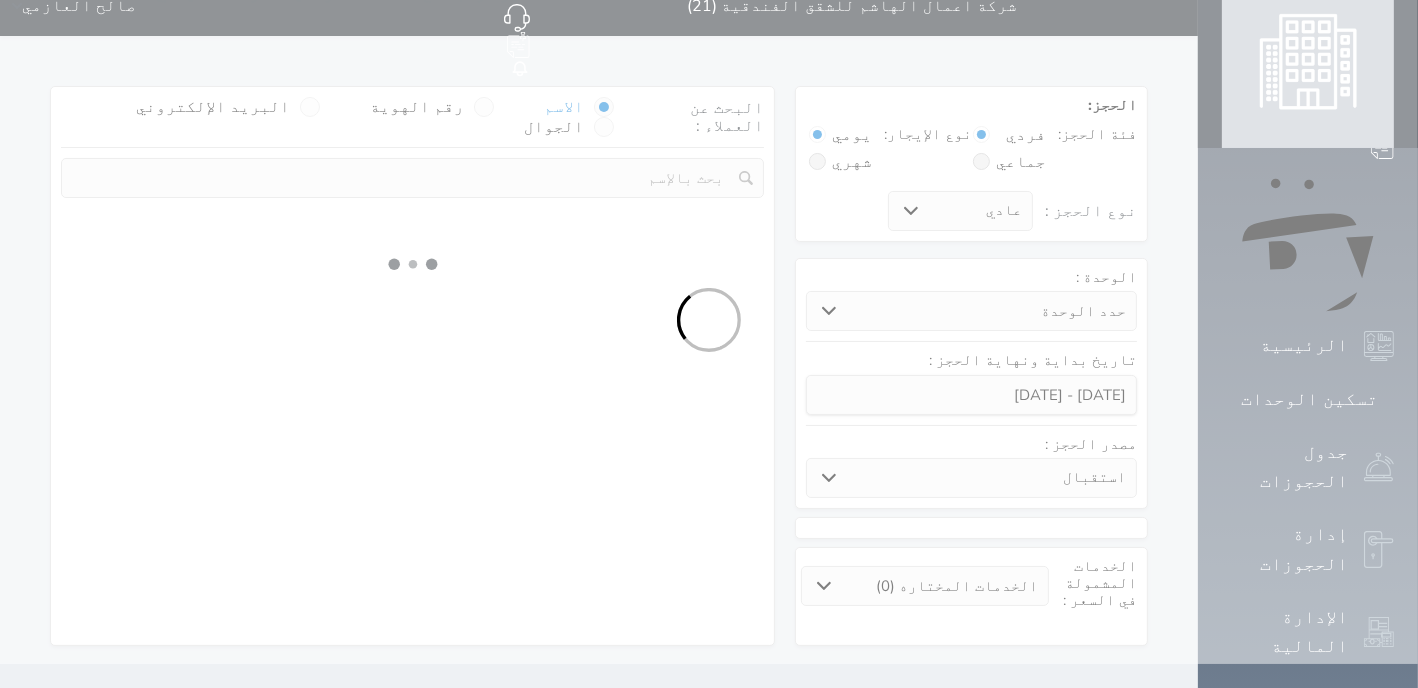 click at bounding box center [709, 320] 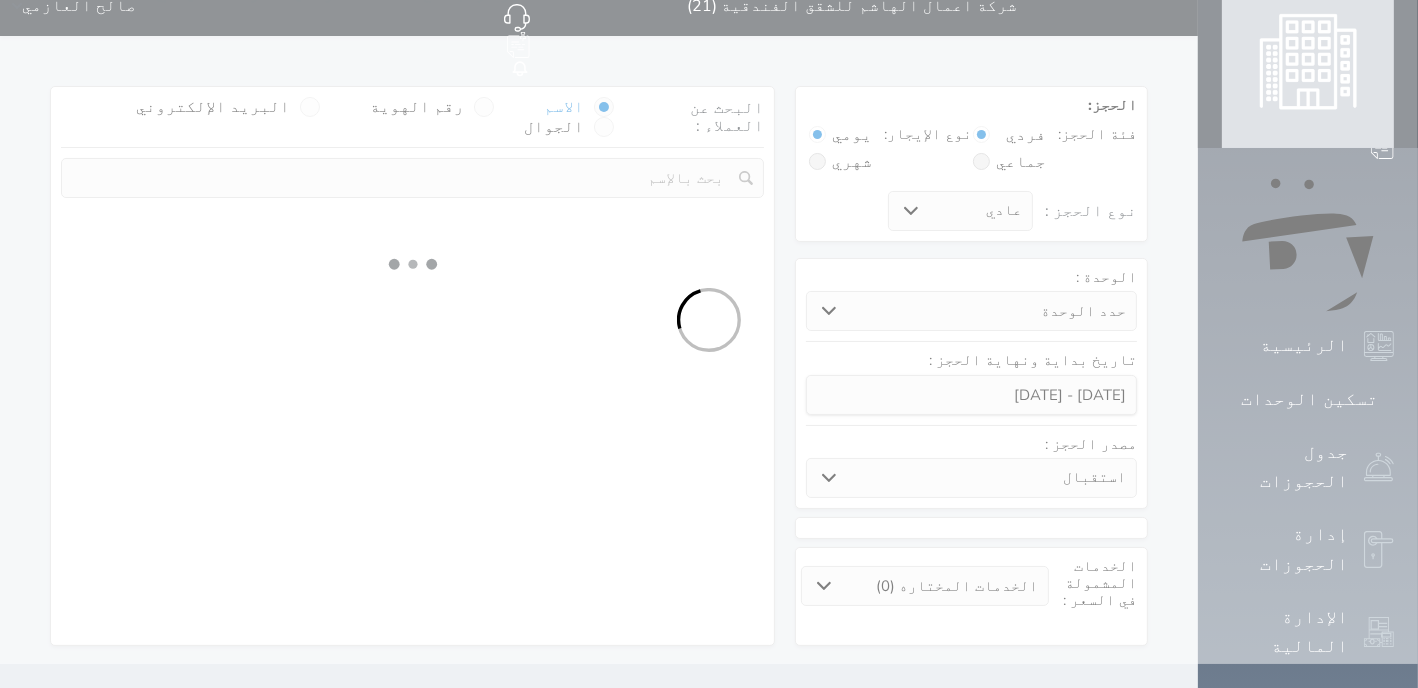 select 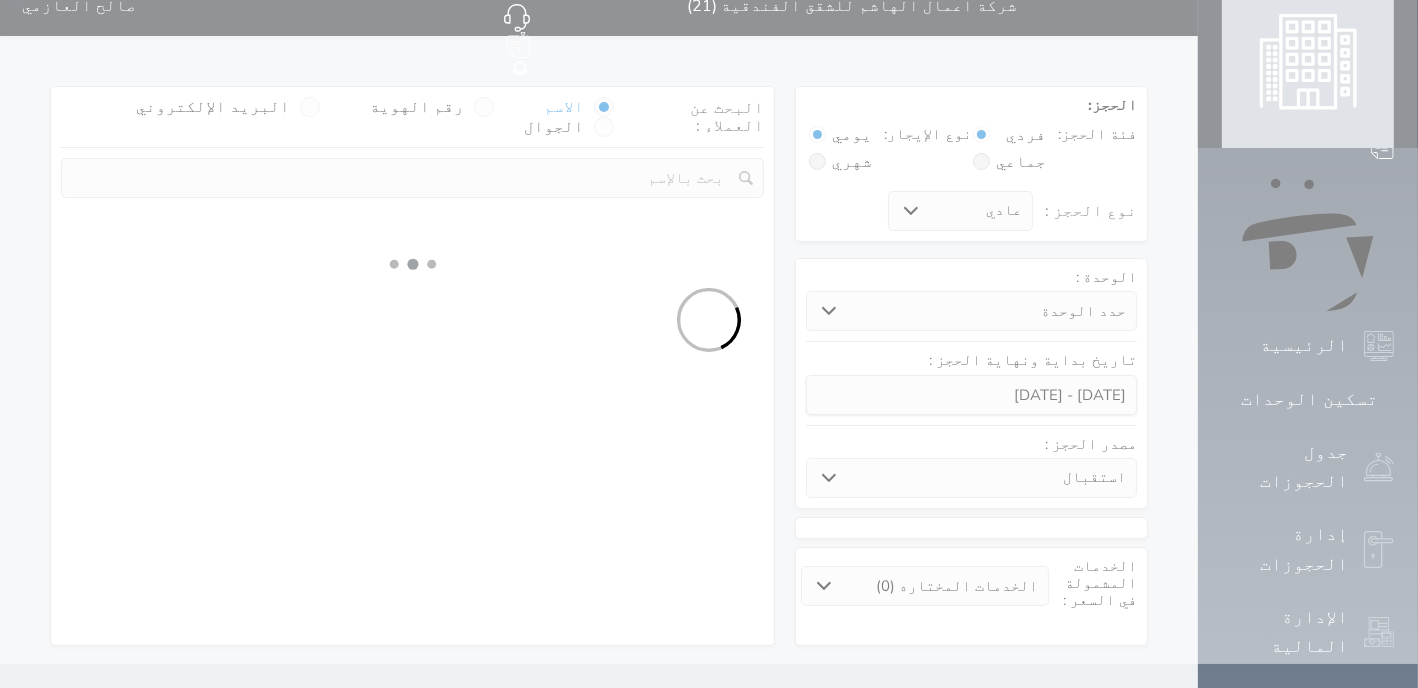 click at bounding box center [709, 320] 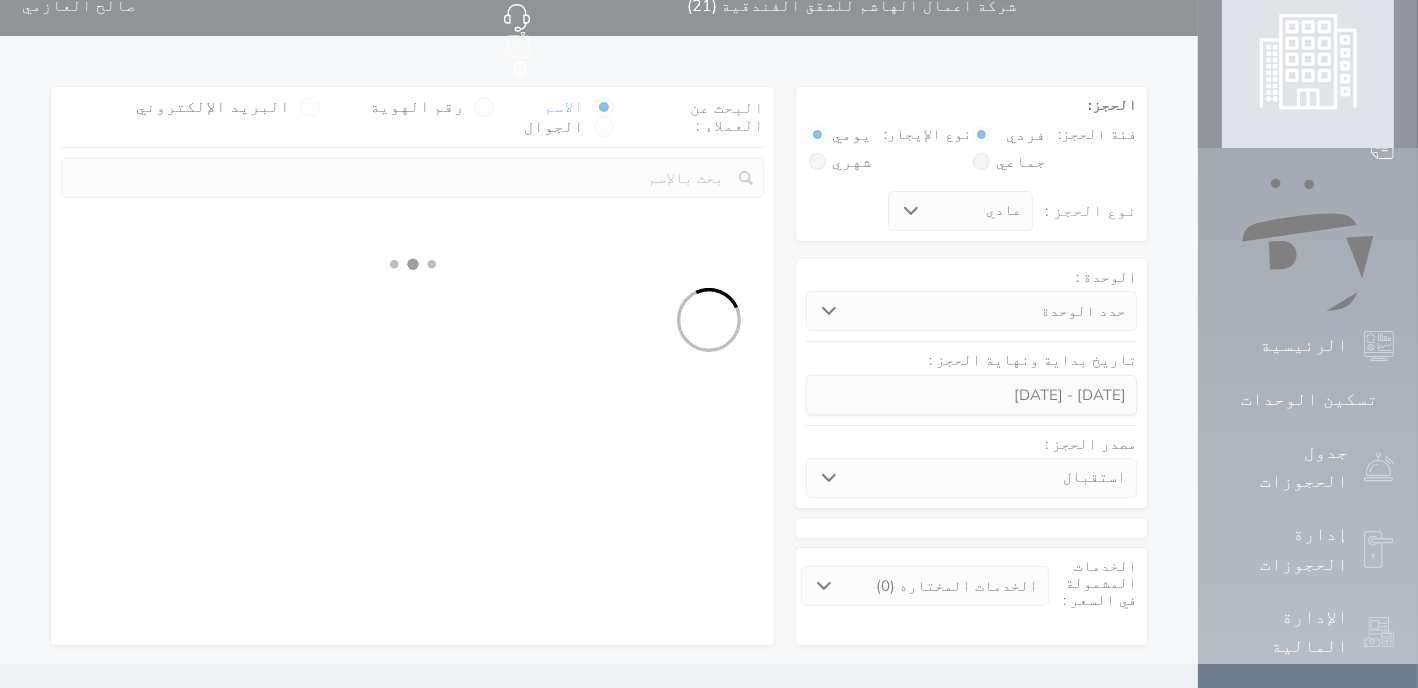 select on "1" 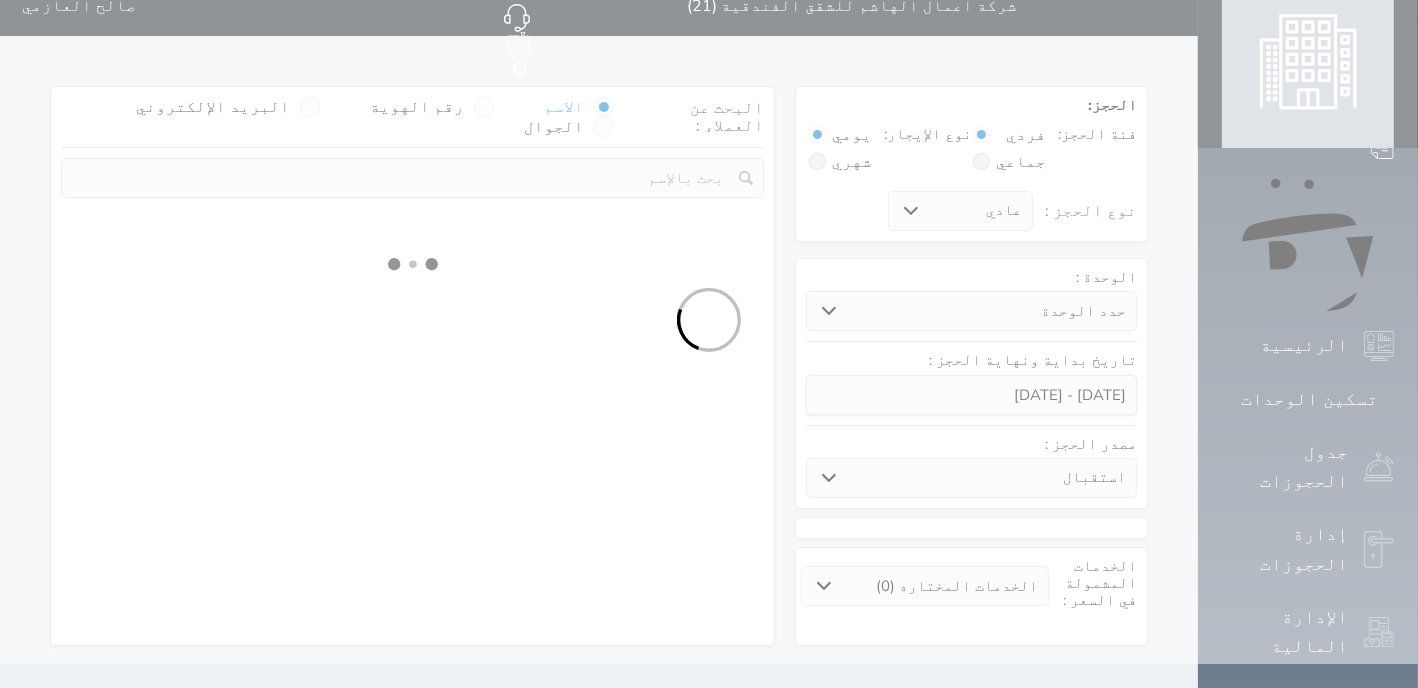 select on "113" 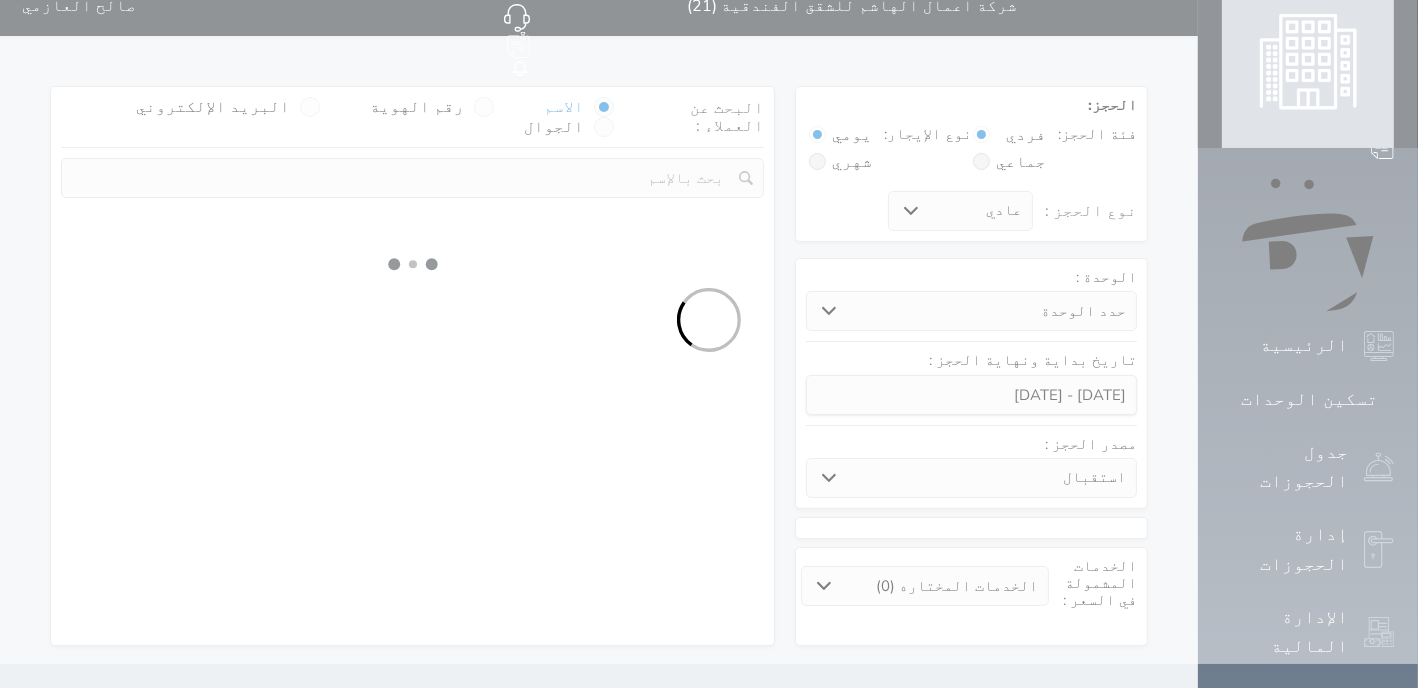 select on "1" 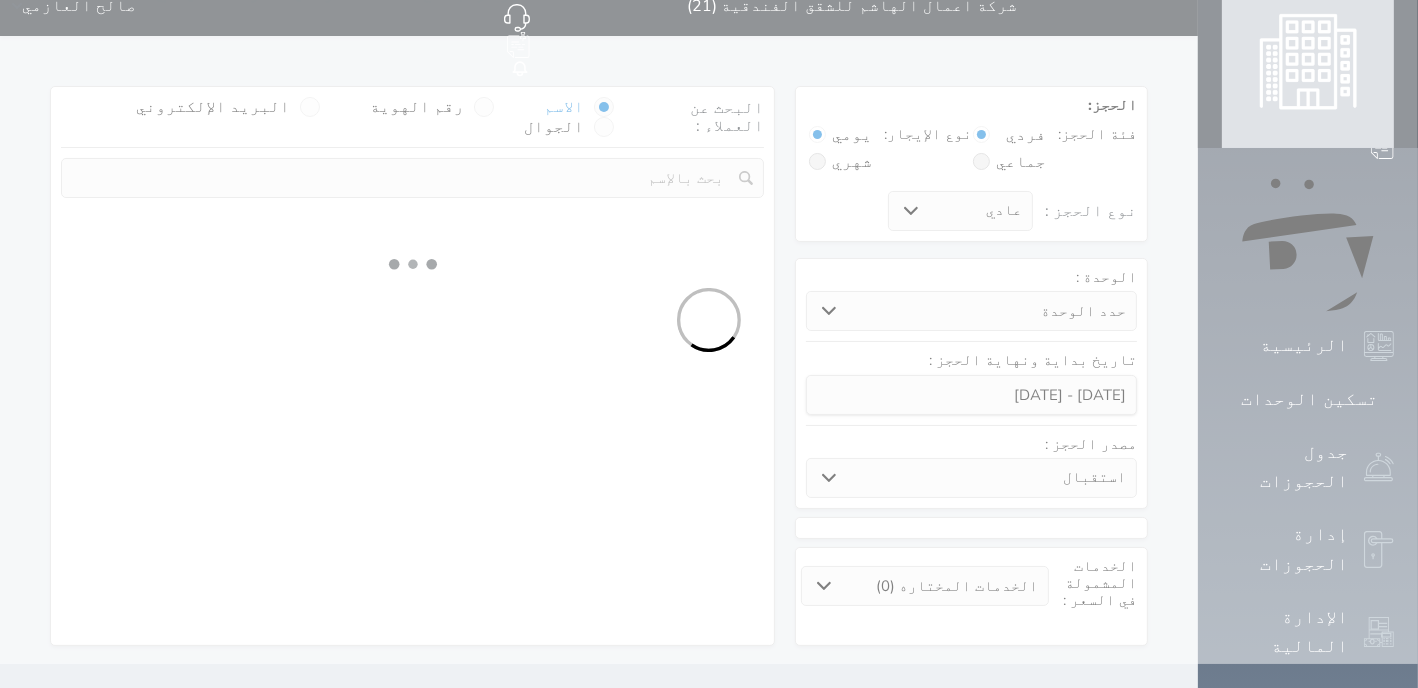 select 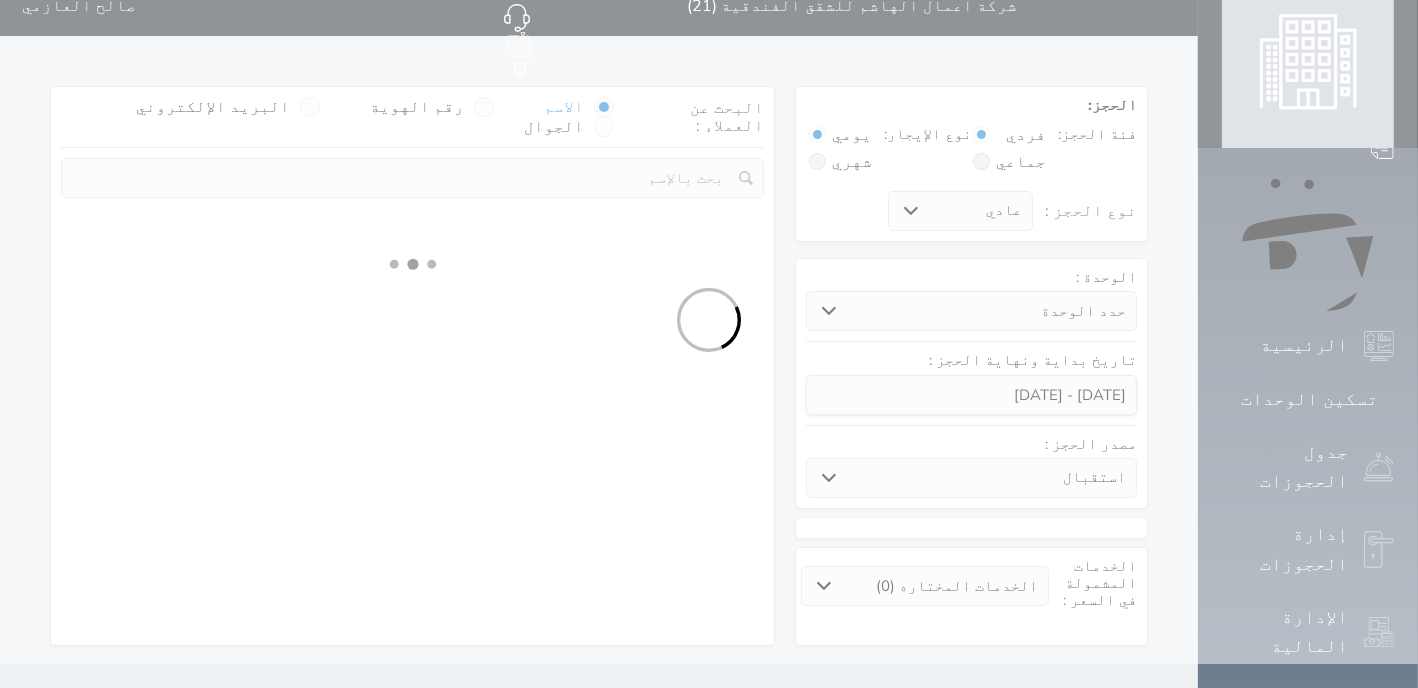 select on "7" 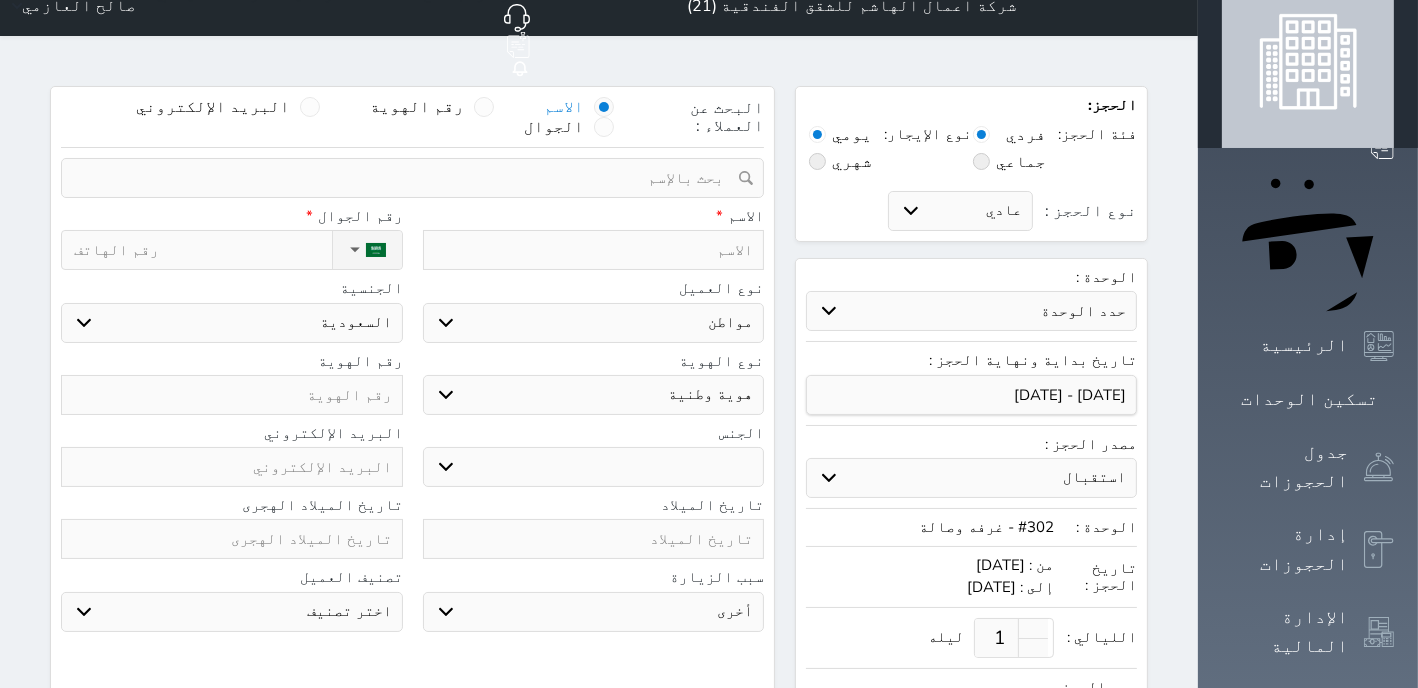 click on "استقبال الموقع الإلكتروني بوكينج المسافر اكسبيديا مواقع التواصل الإجتماعي اويو اخرى" at bounding box center [971, 478] 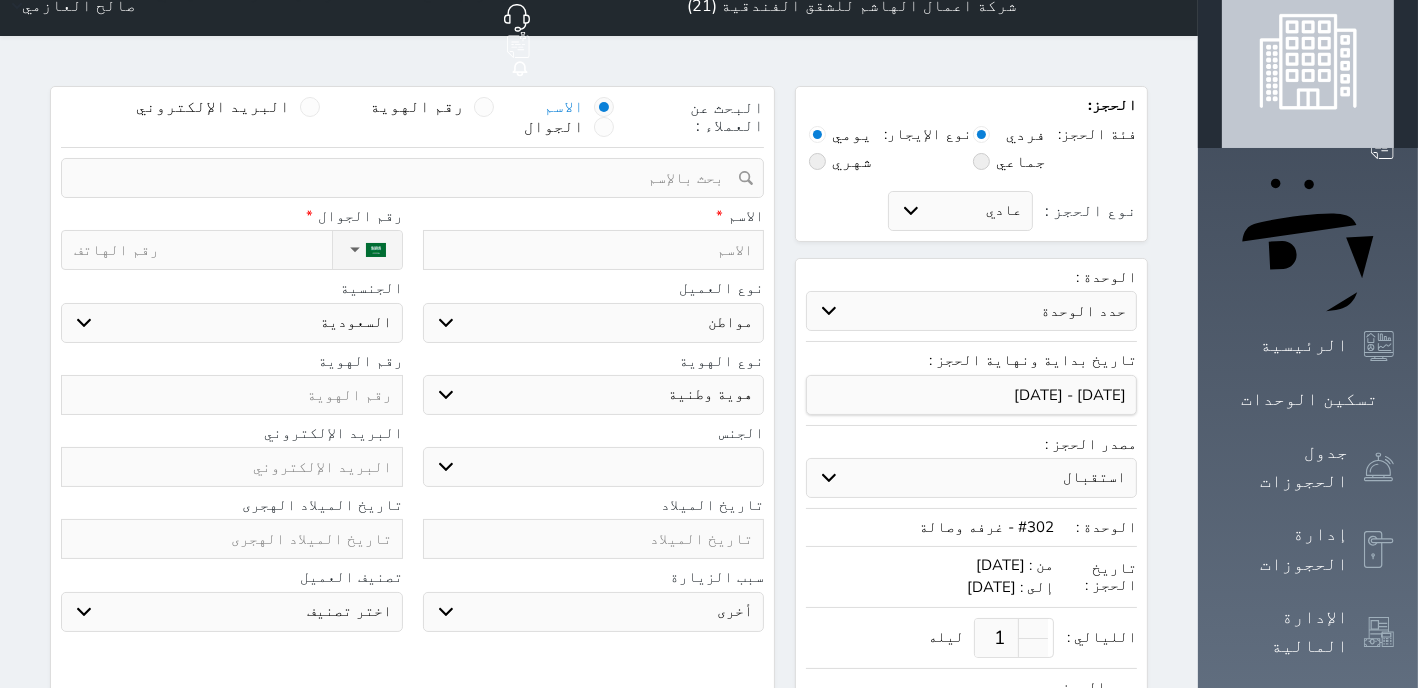 select 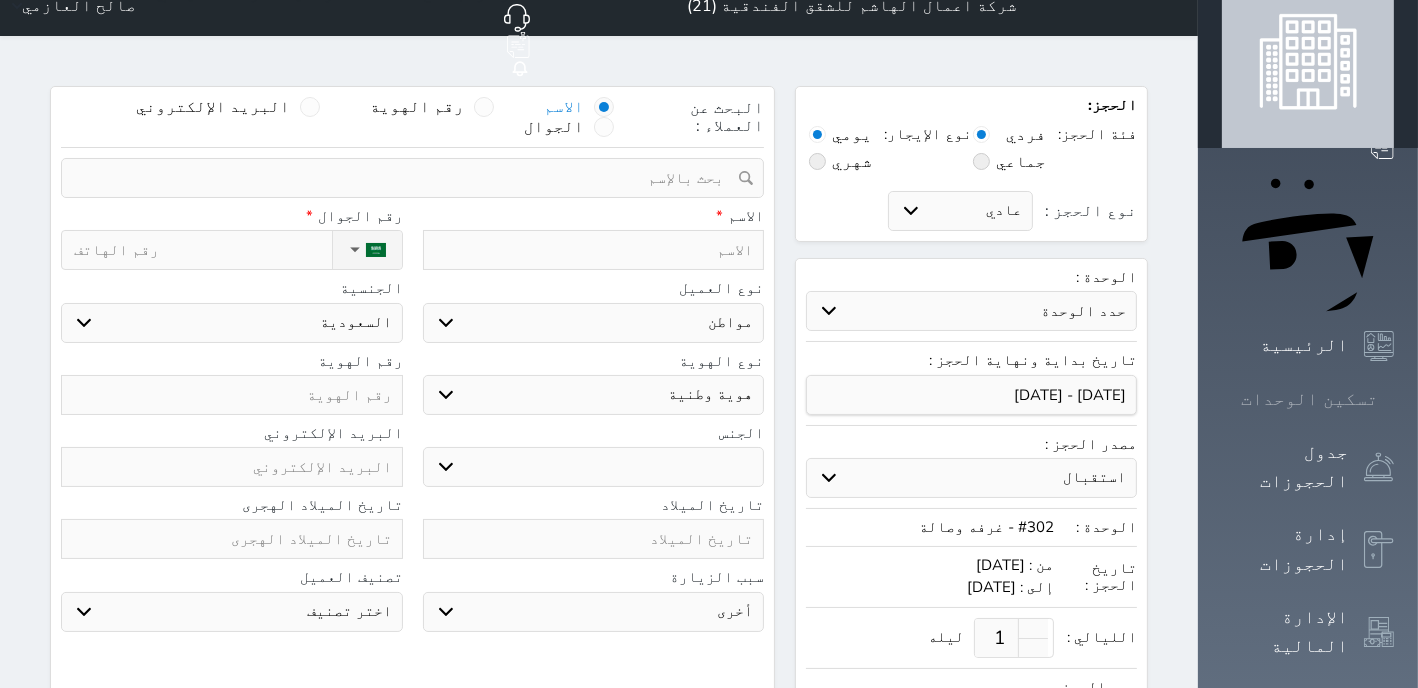 click 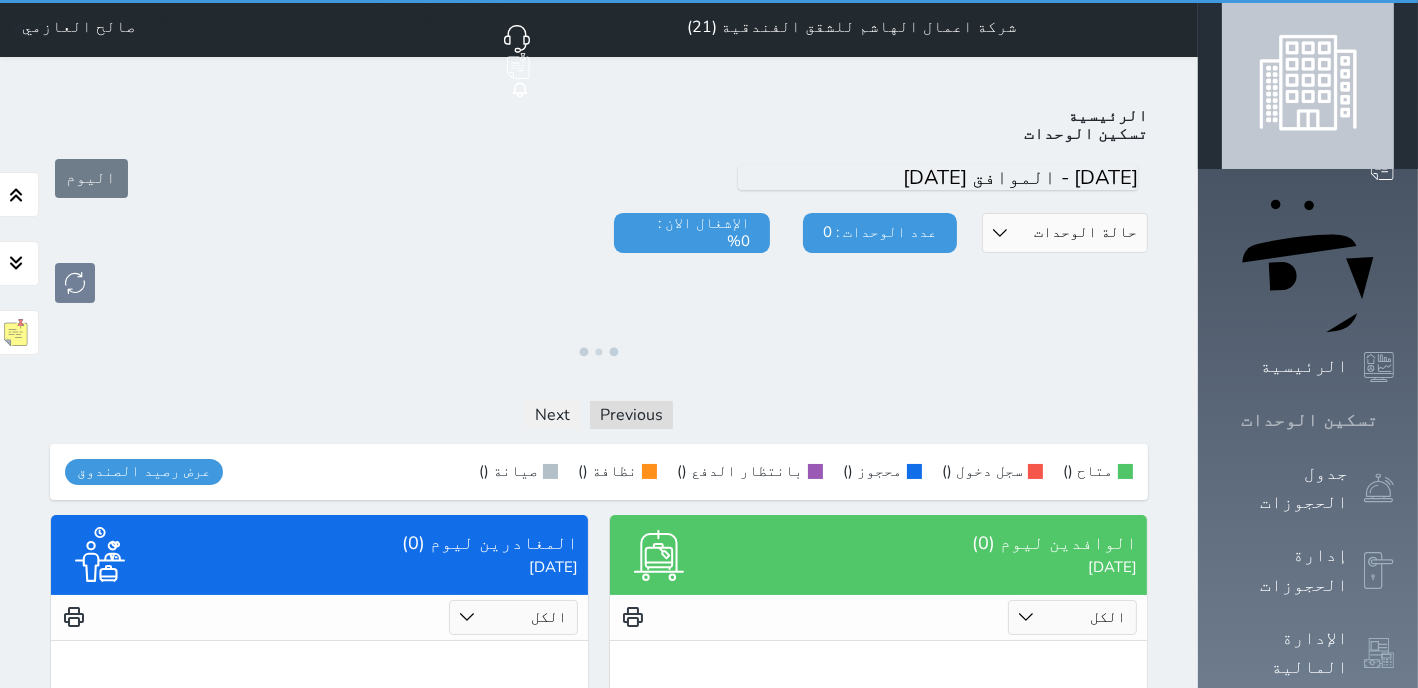 scroll, scrollTop: 0, scrollLeft: 0, axis: both 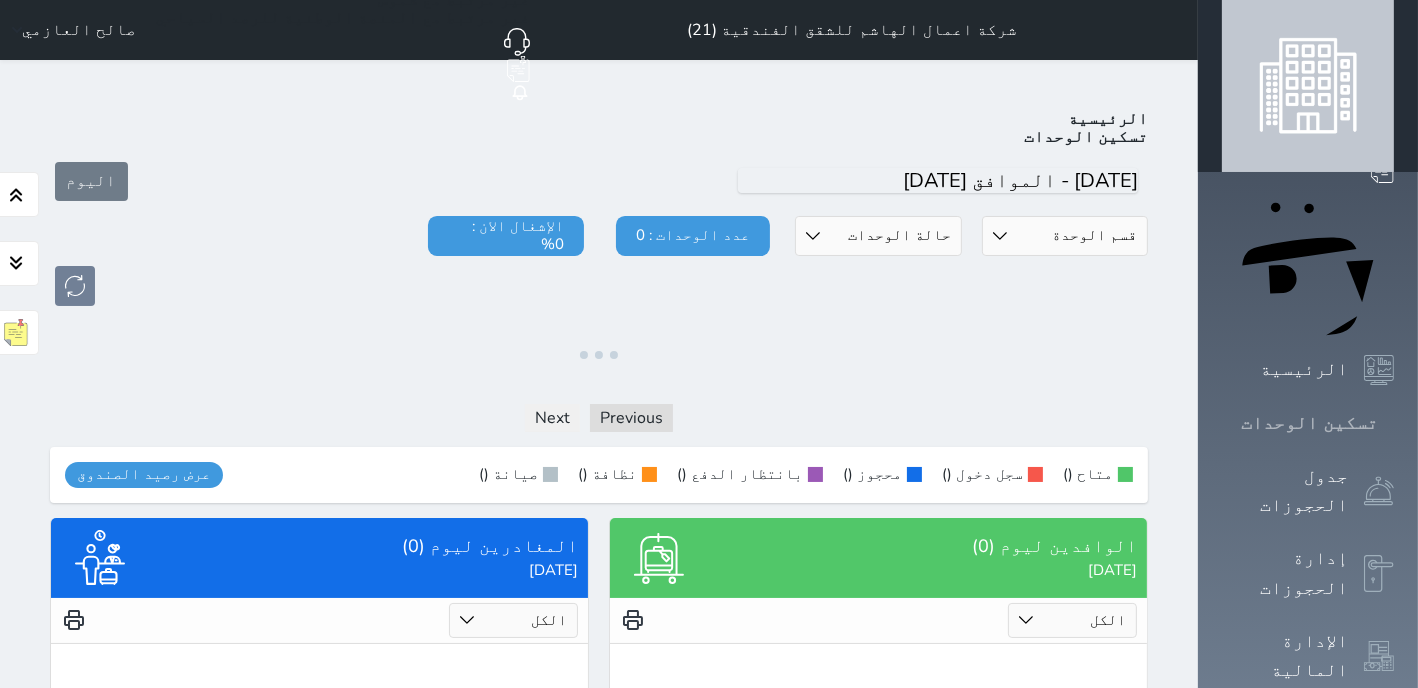 click 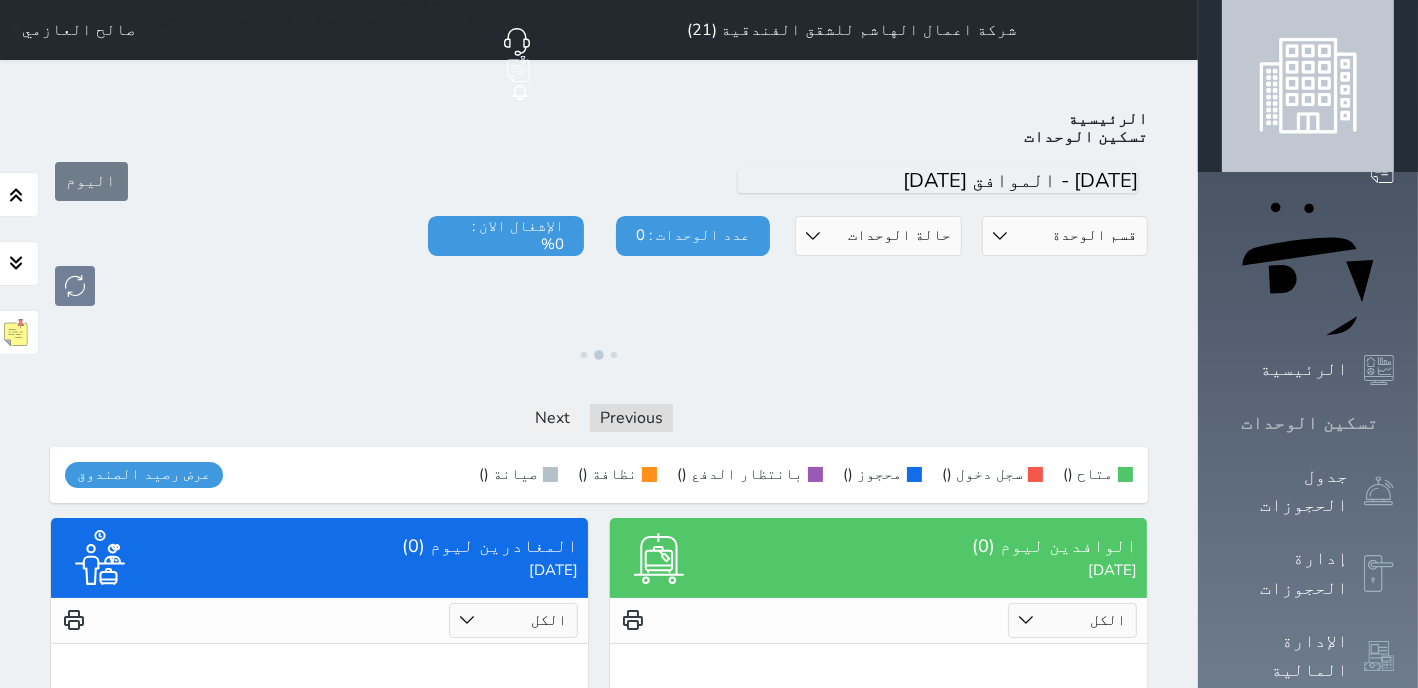 click 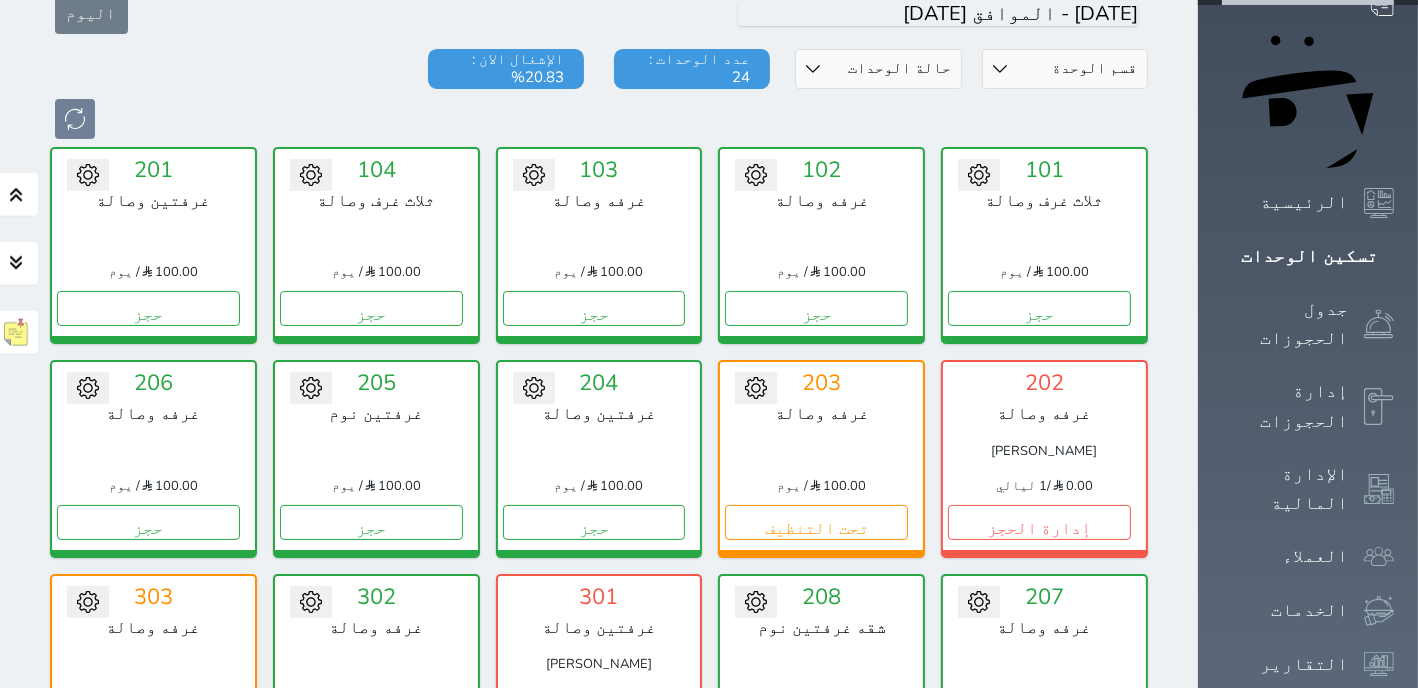 scroll, scrollTop: 205, scrollLeft: 0, axis: vertical 